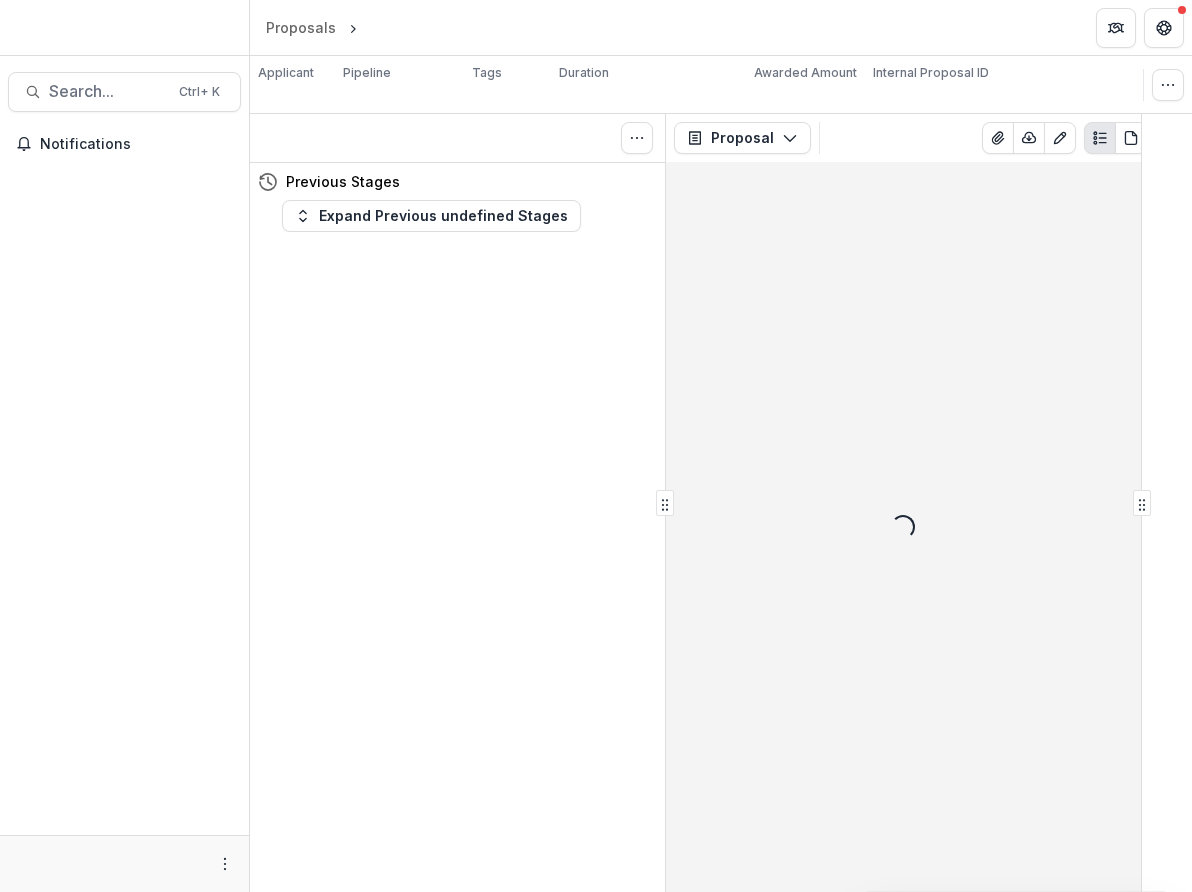 scroll, scrollTop: 0, scrollLeft: 0, axis: both 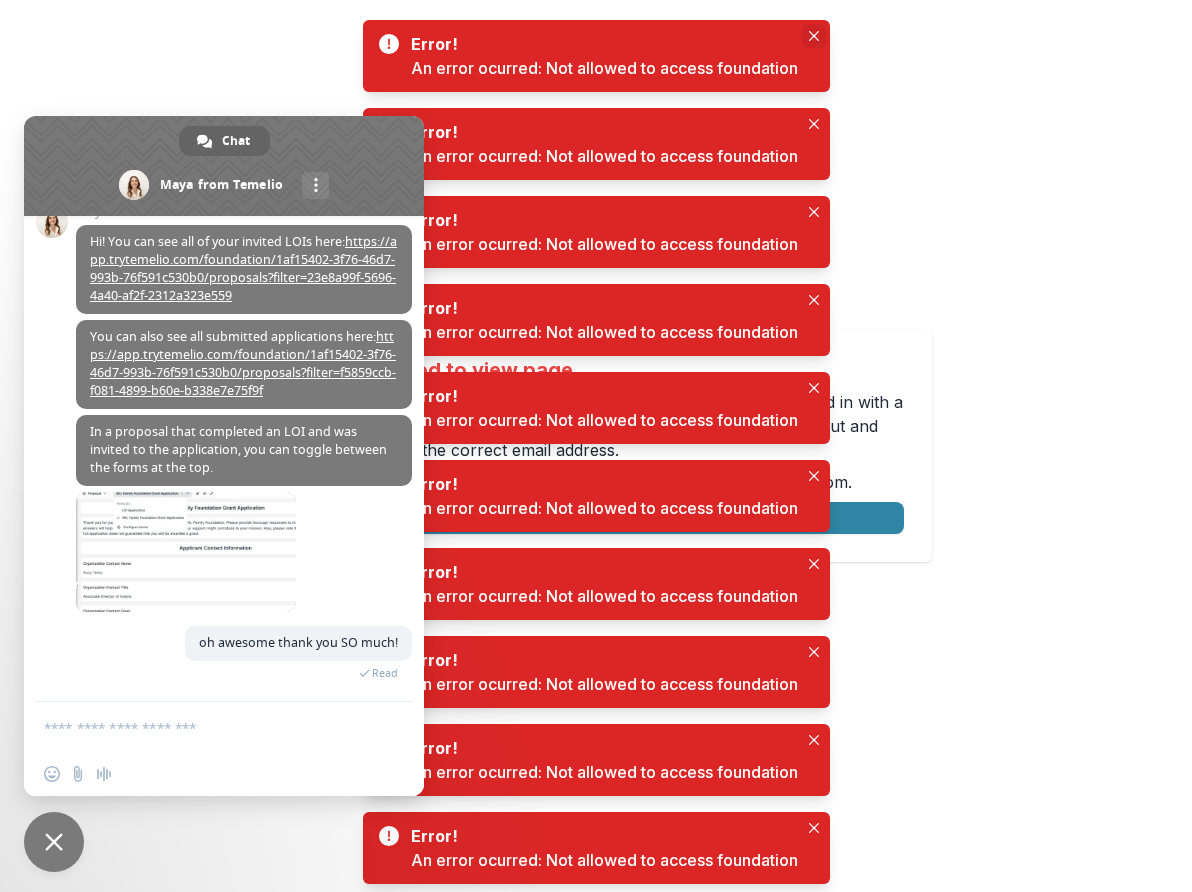 click at bounding box center (814, 36) 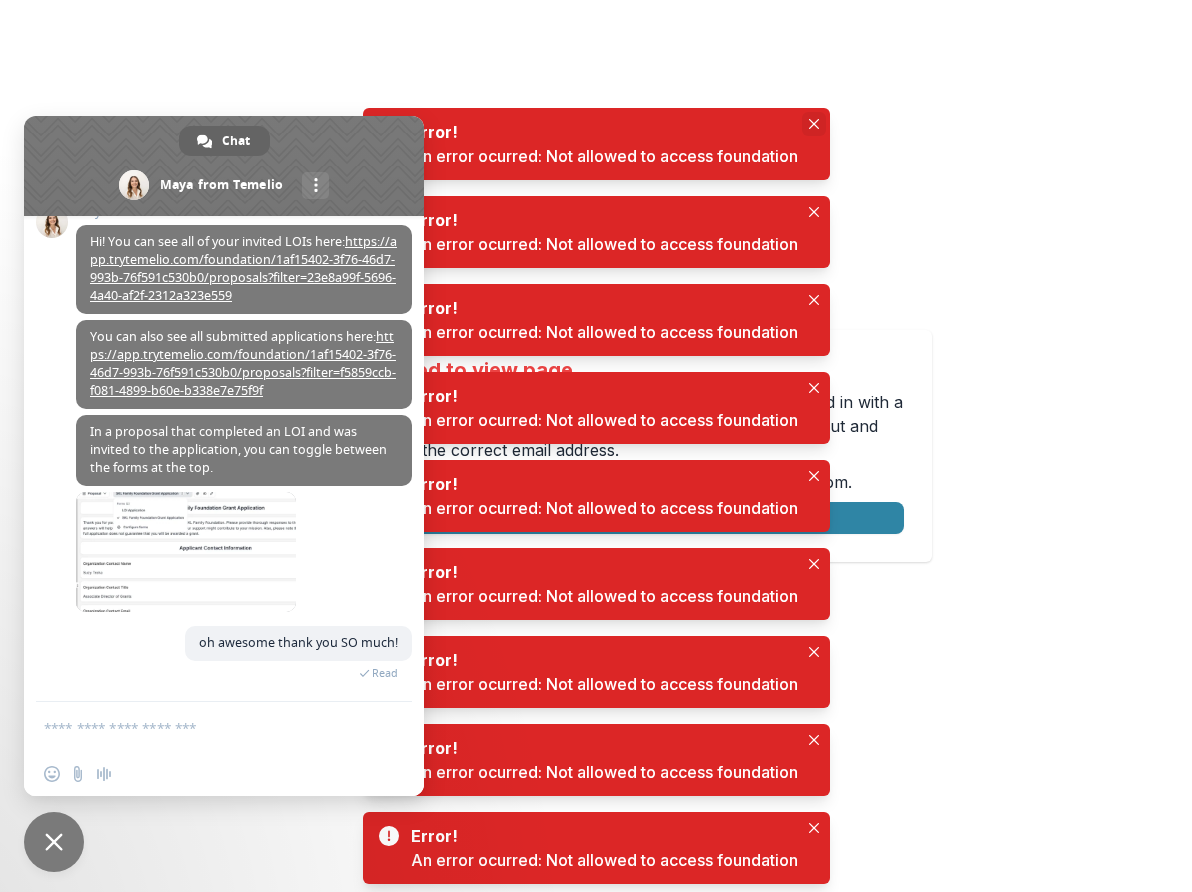 click 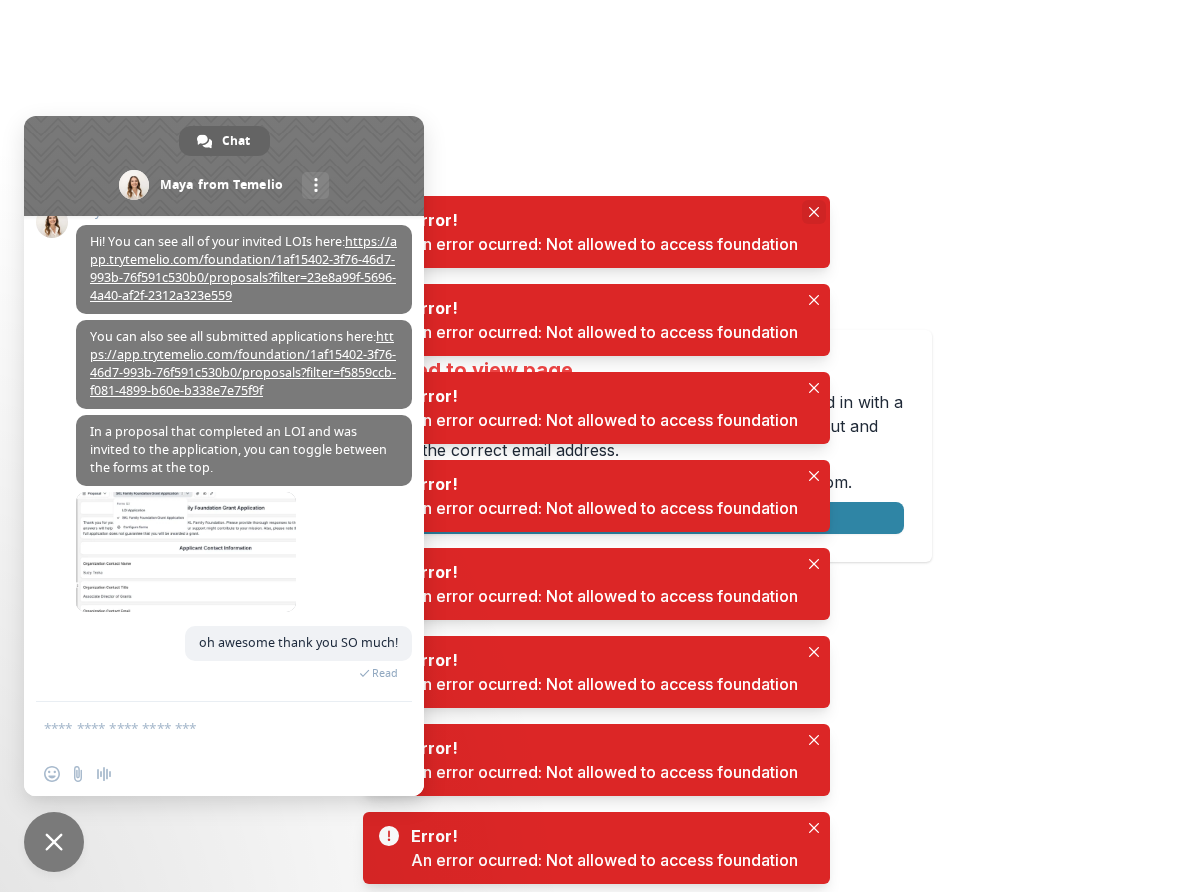 click 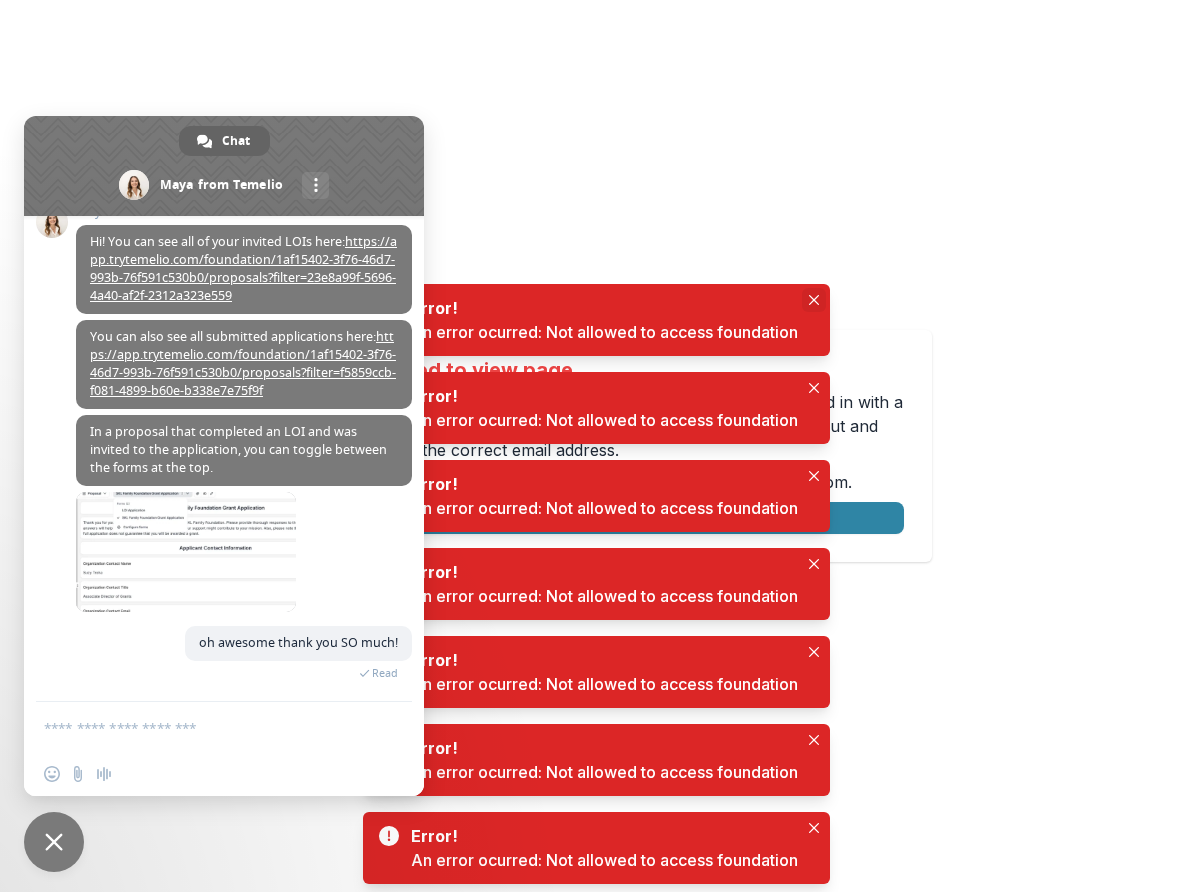 click at bounding box center [814, 300] 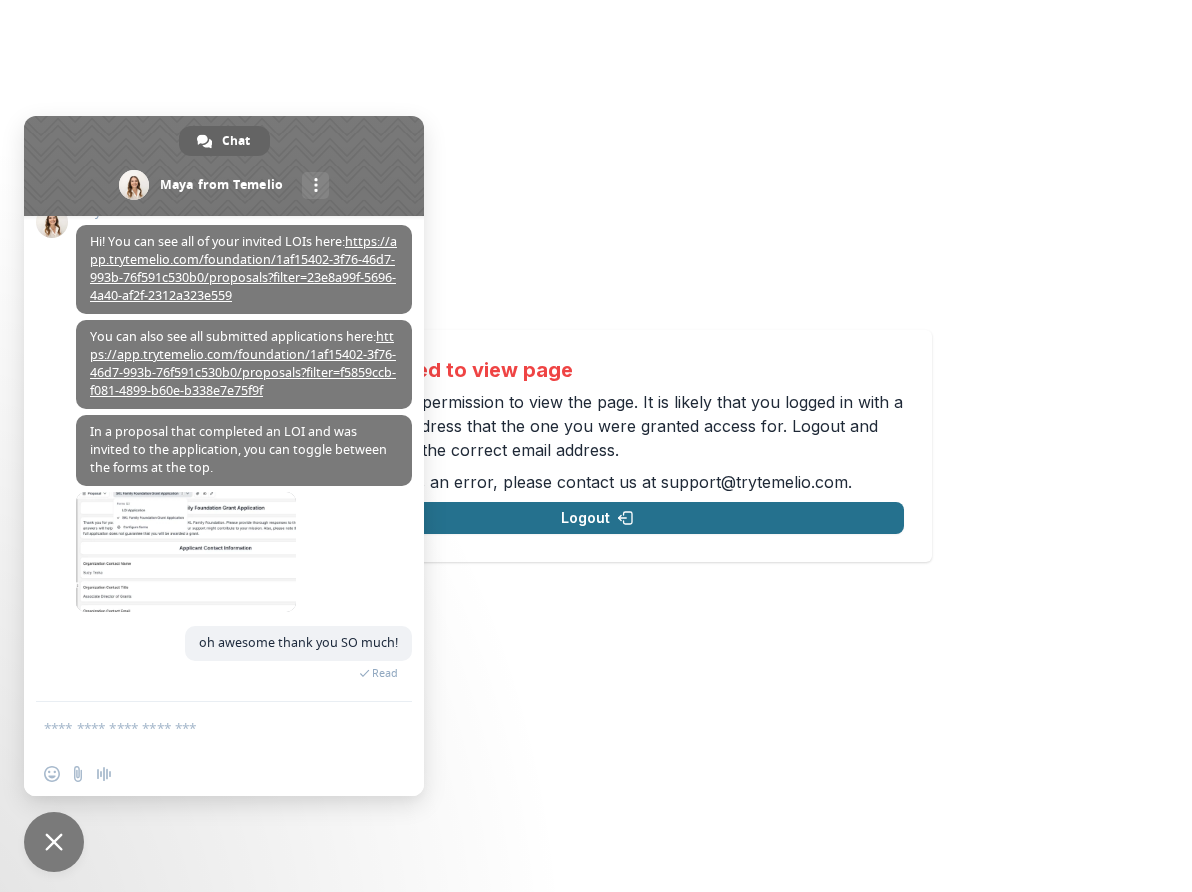 click on "Logout" at bounding box center [597, 518] 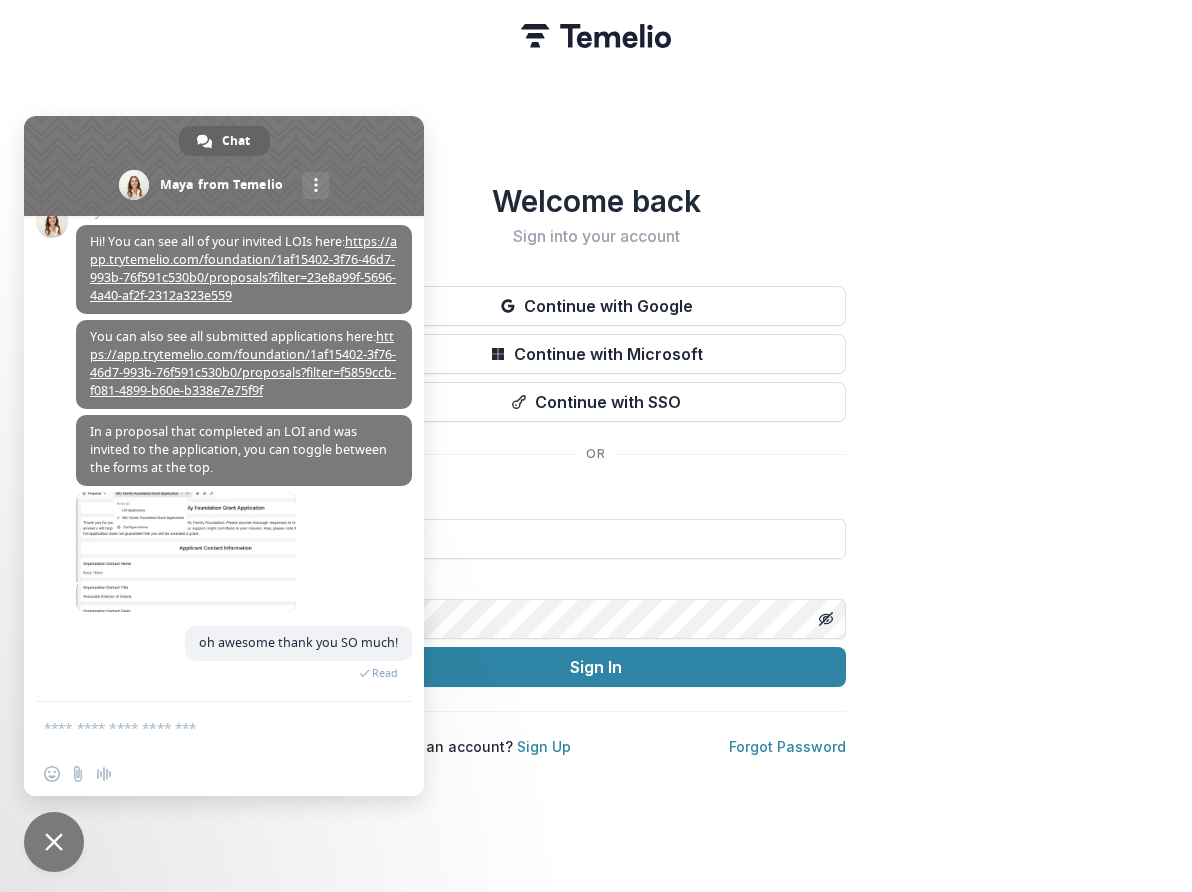 click at bounding box center [224, 166] 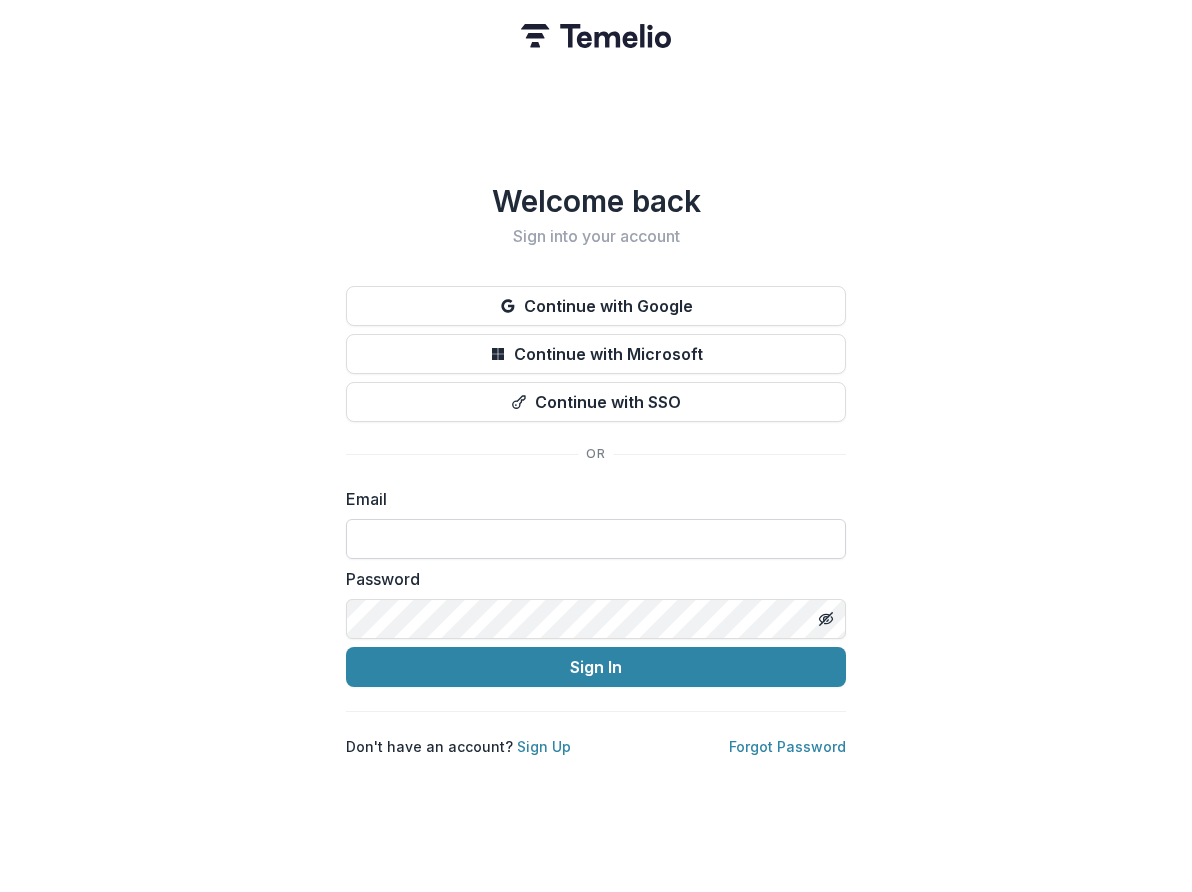 click at bounding box center (596, 539) 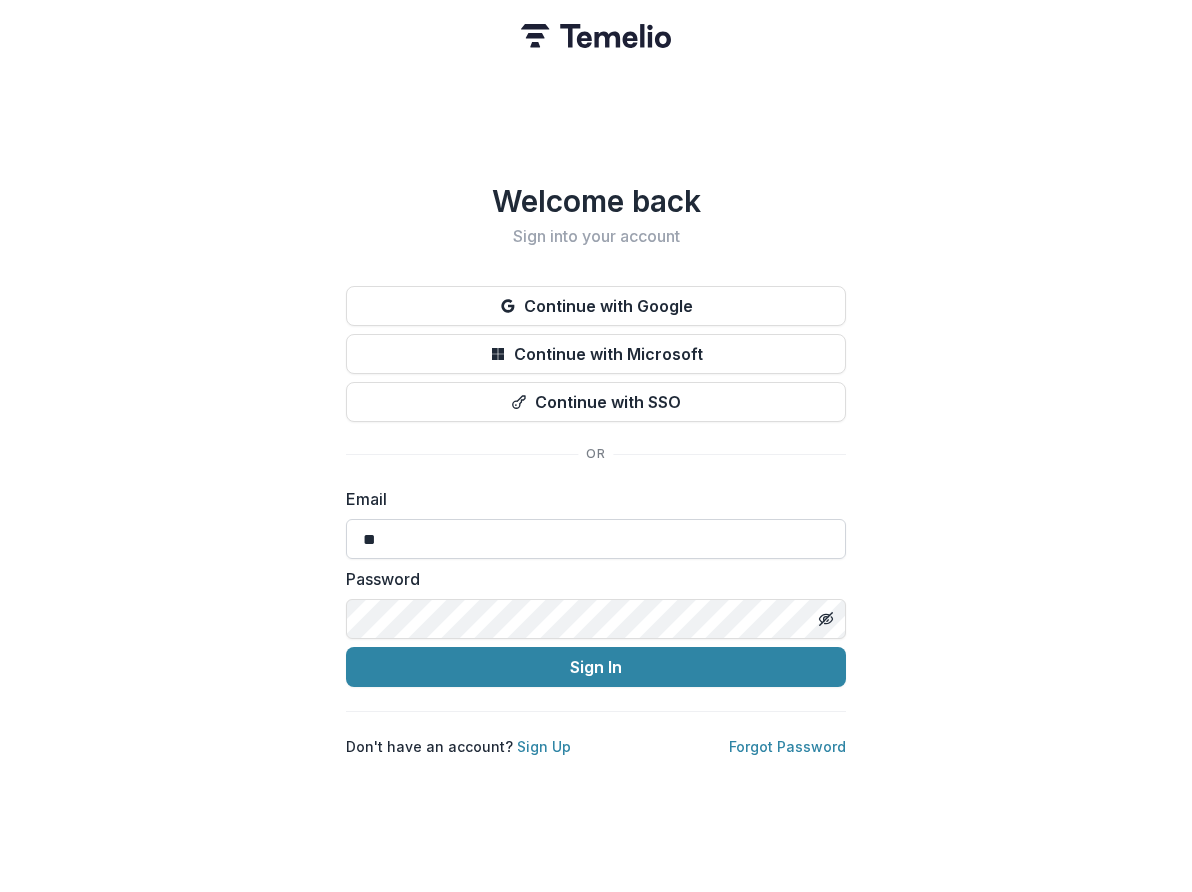 type on "**********" 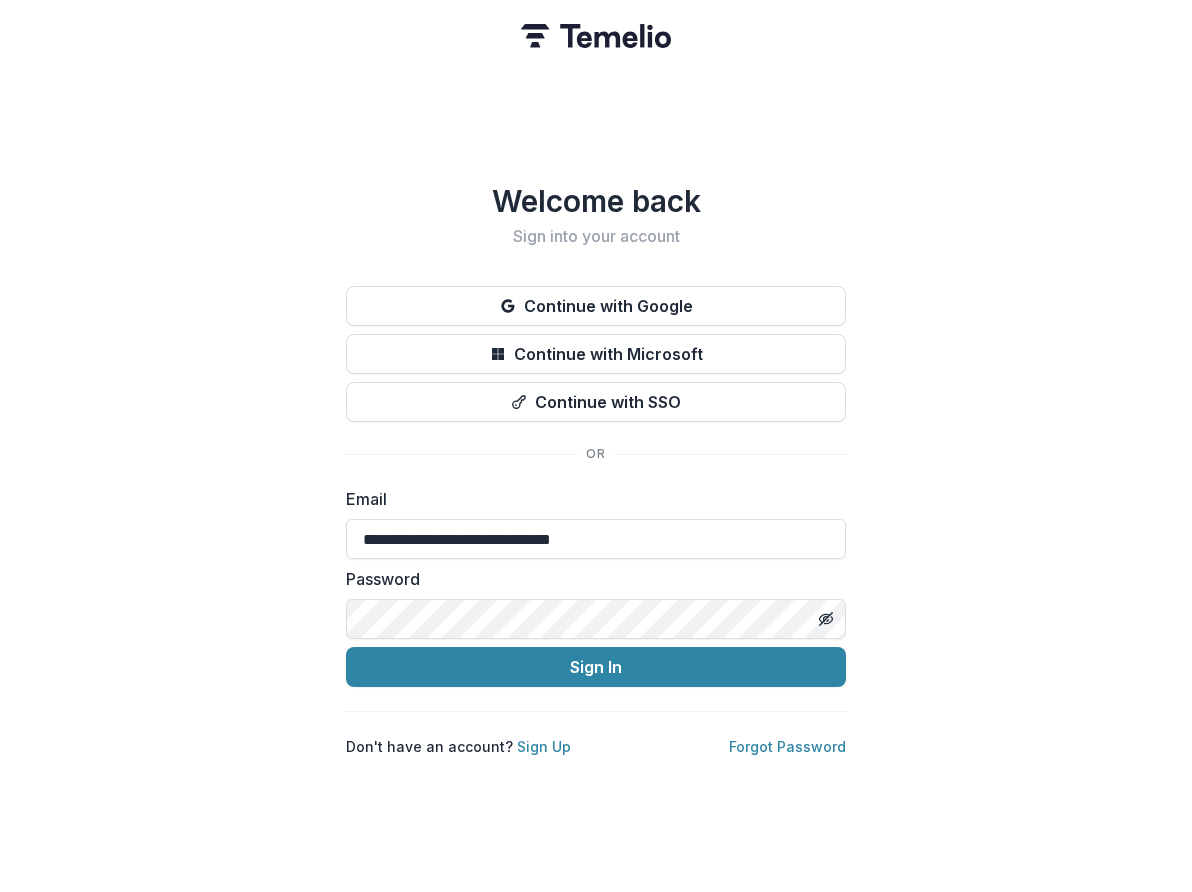 click on "Sign In" at bounding box center (596, 667) 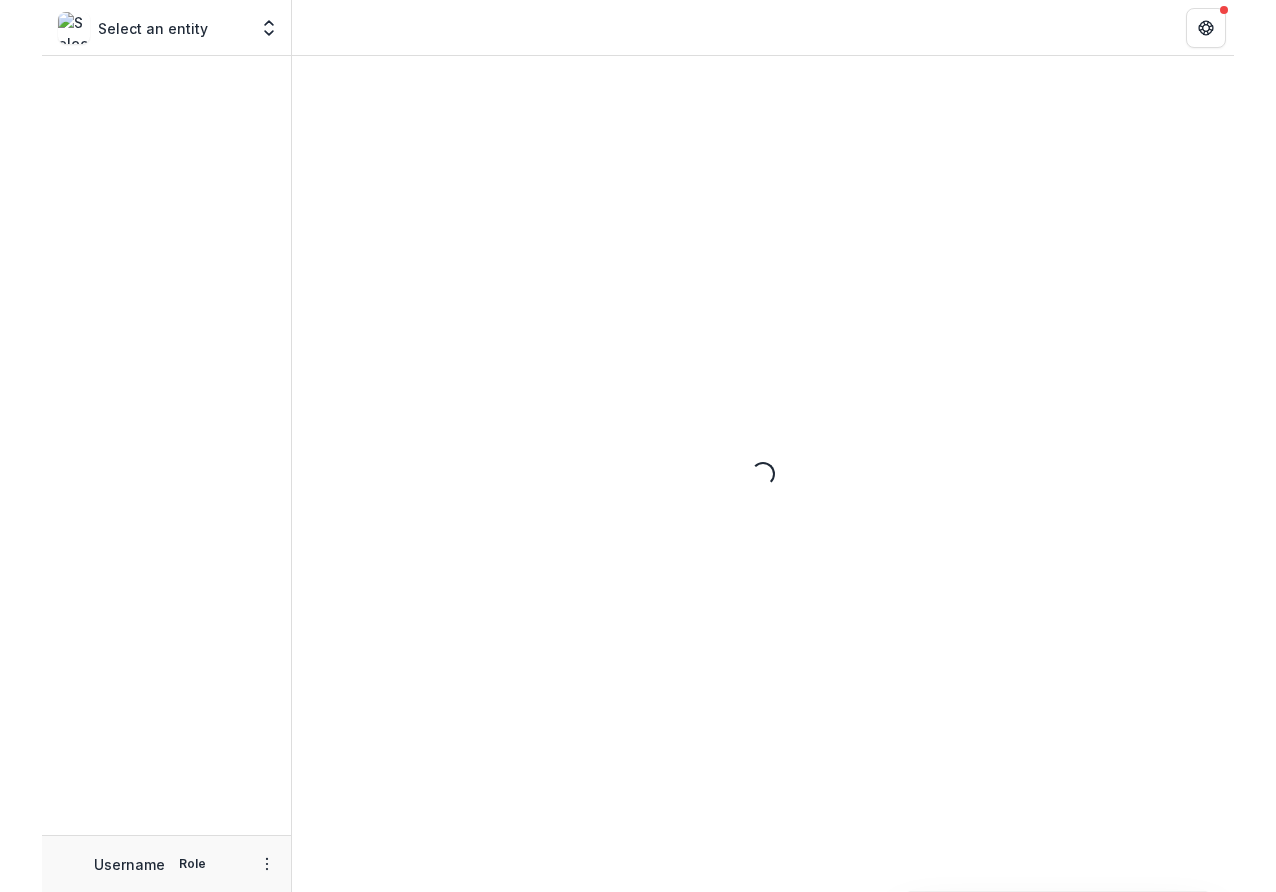 scroll, scrollTop: 0, scrollLeft: 0, axis: both 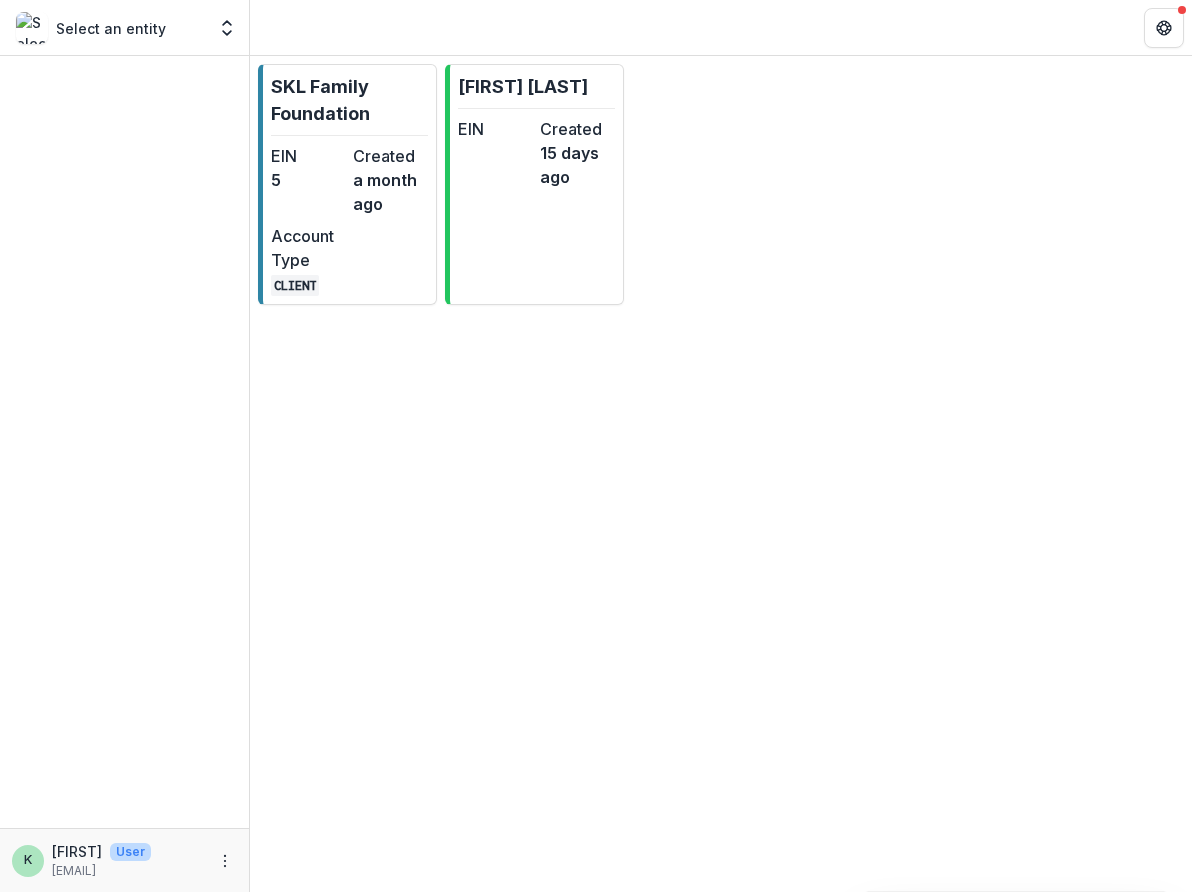 click on "[ORGANIZATION_NAME] EIN [NUMBER] Created a month ago Account Type CLIENT [FIRST] [LAST] EIN Created 15 days ago" at bounding box center (721, 474) 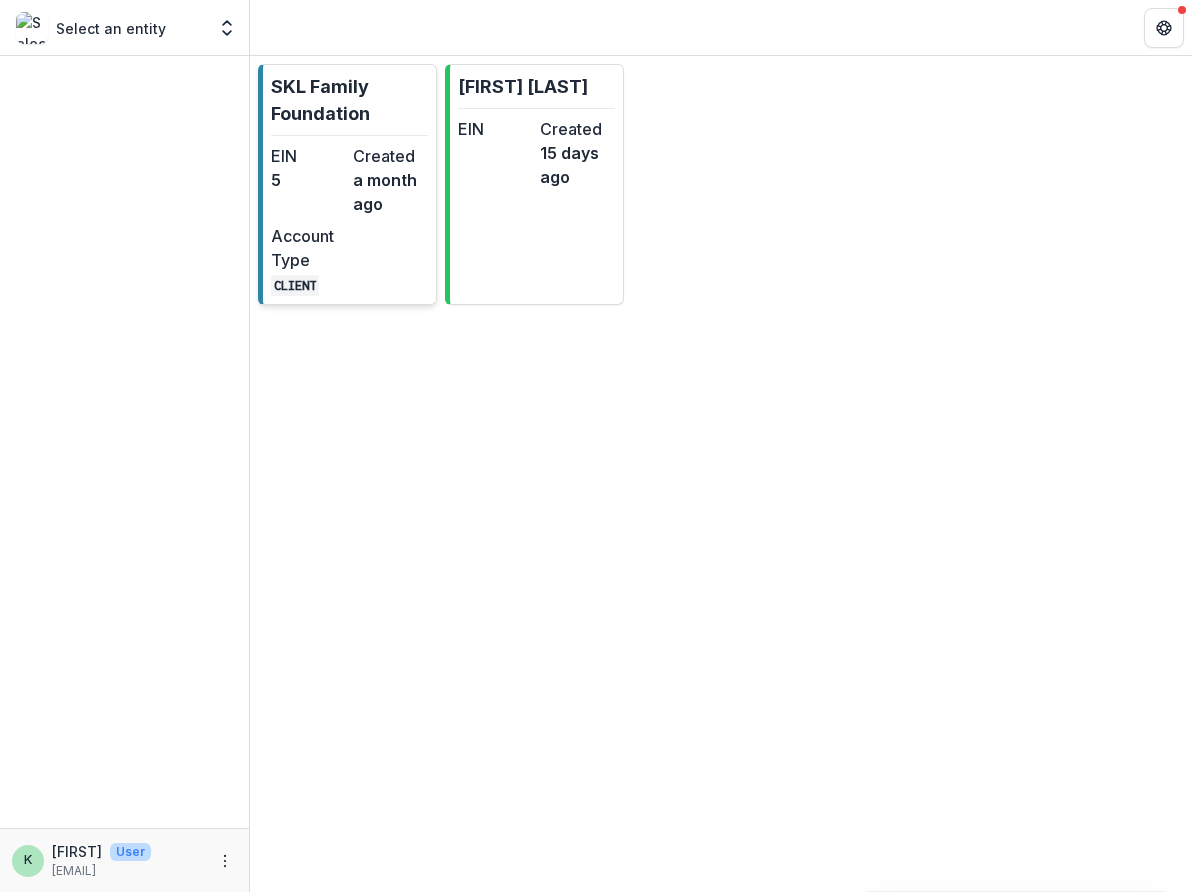 click on "SKL Family Foundation" at bounding box center [349, 100] 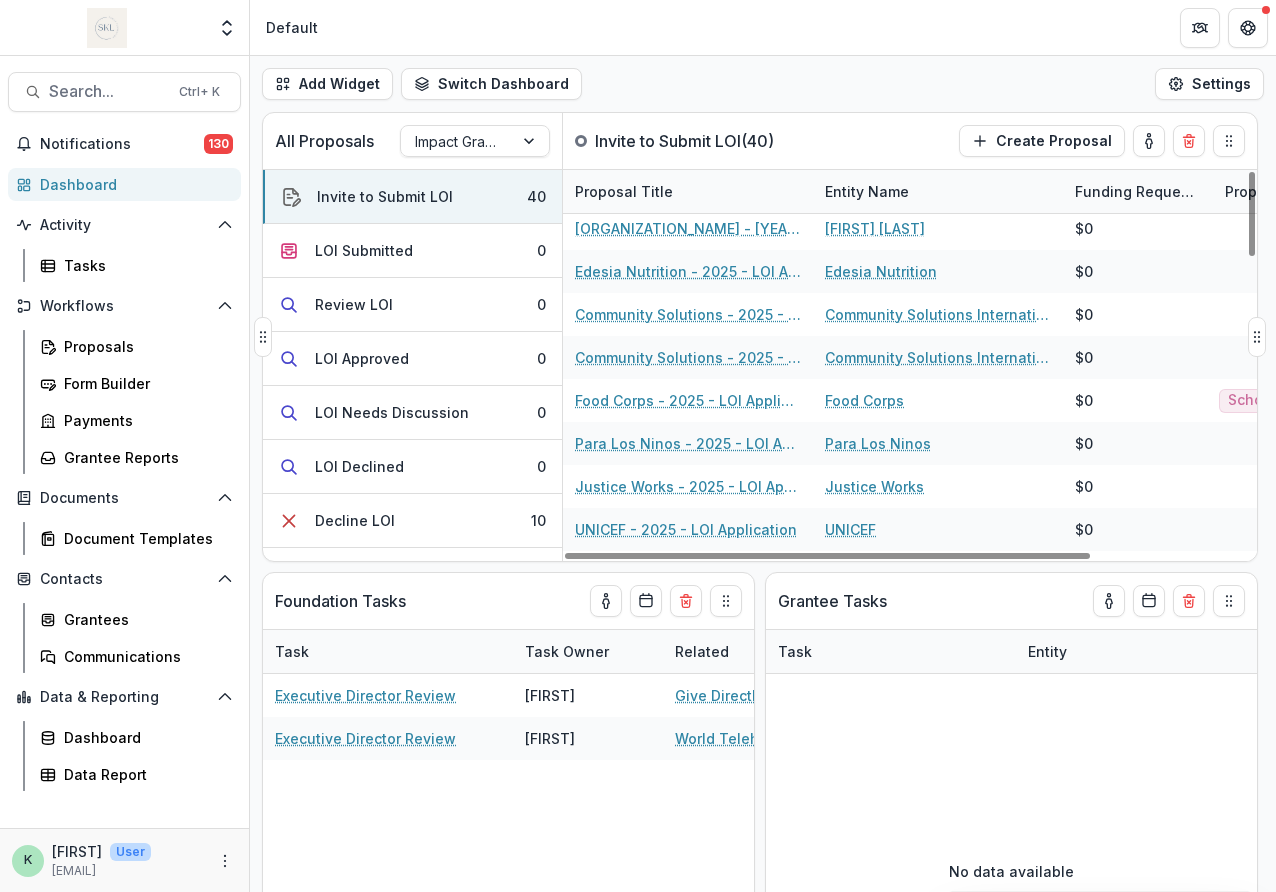 scroll, scrollTop: 7, scrollLeft: 0, axis: vertical 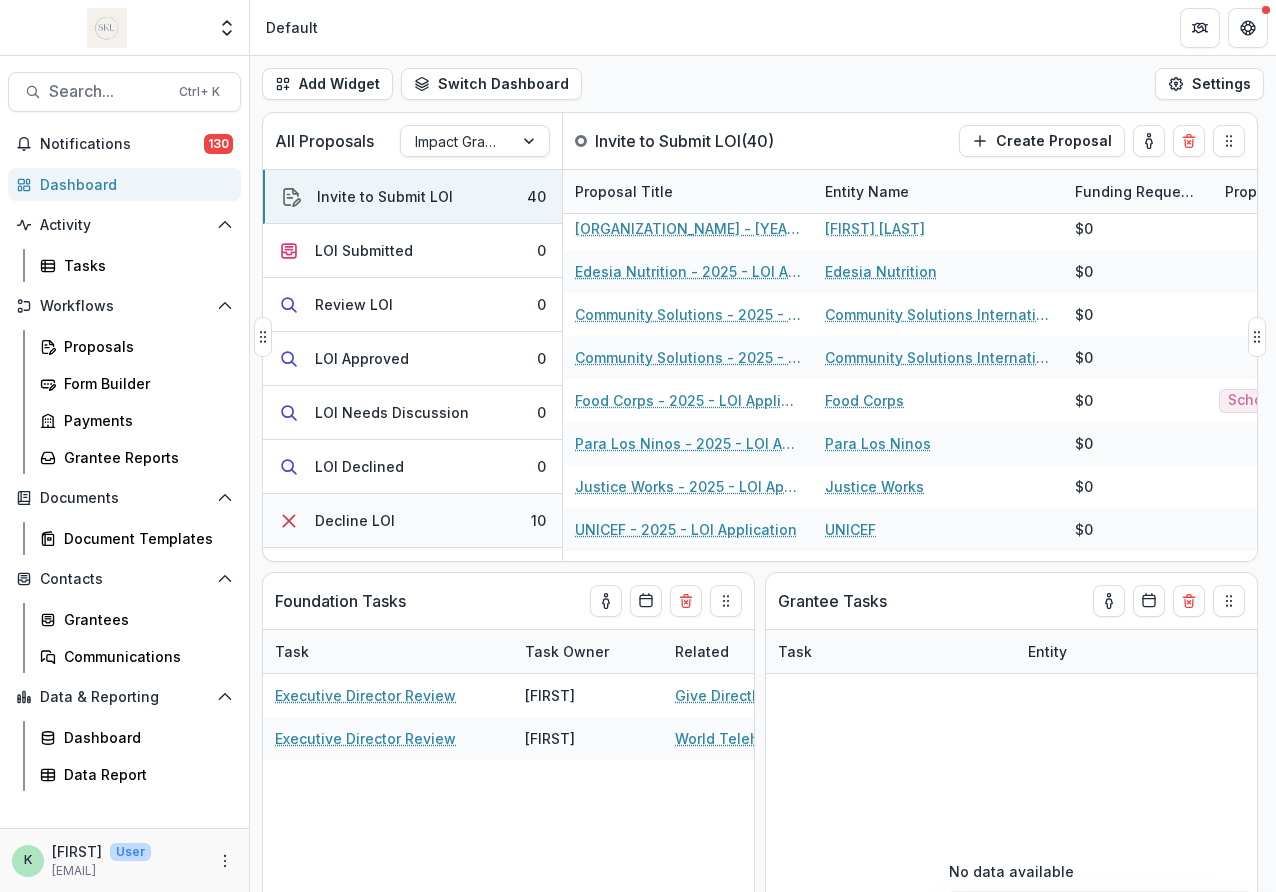 click on "Decline LOI" at bounding box center (355, 520) 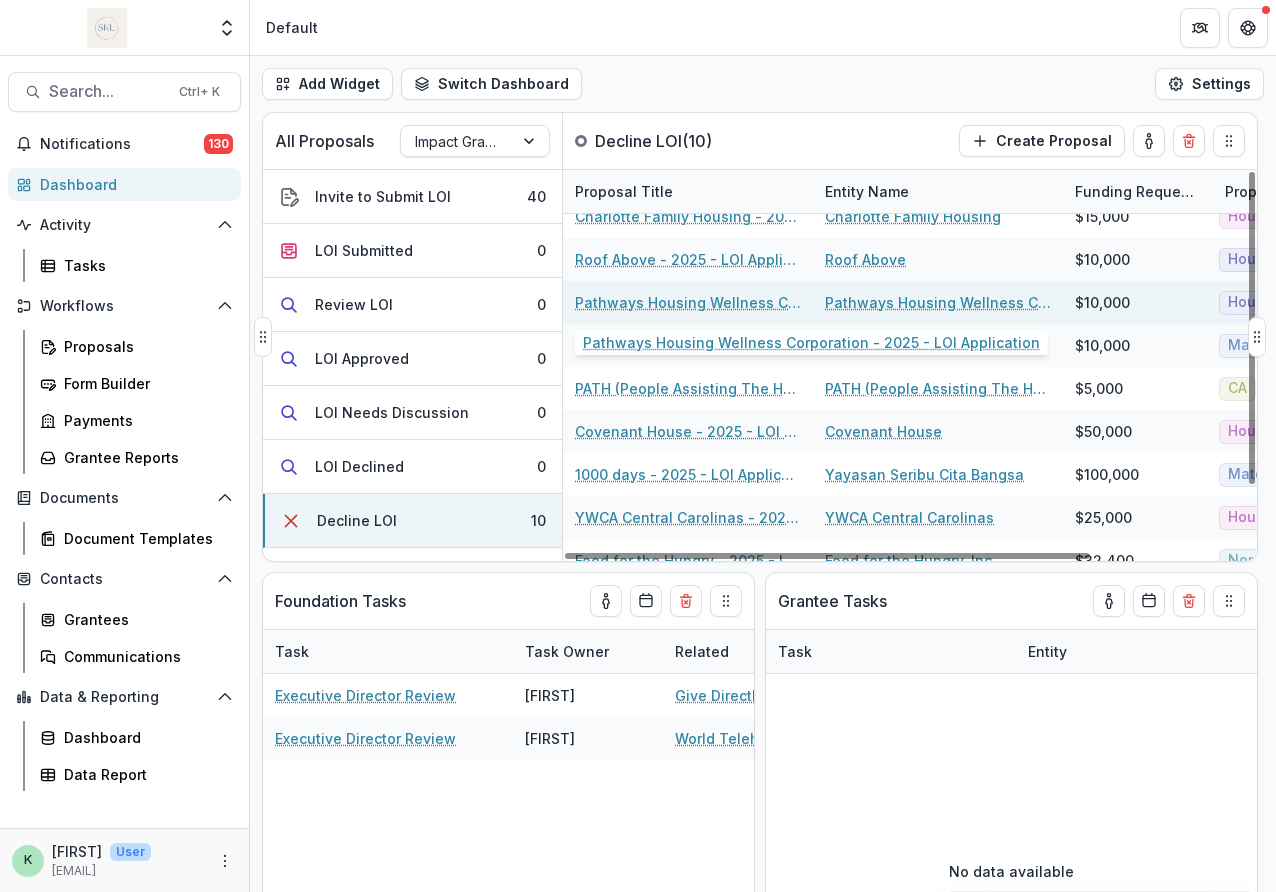 scroll, scrollTop: 21, scrollLeft: 0, axis: vertical 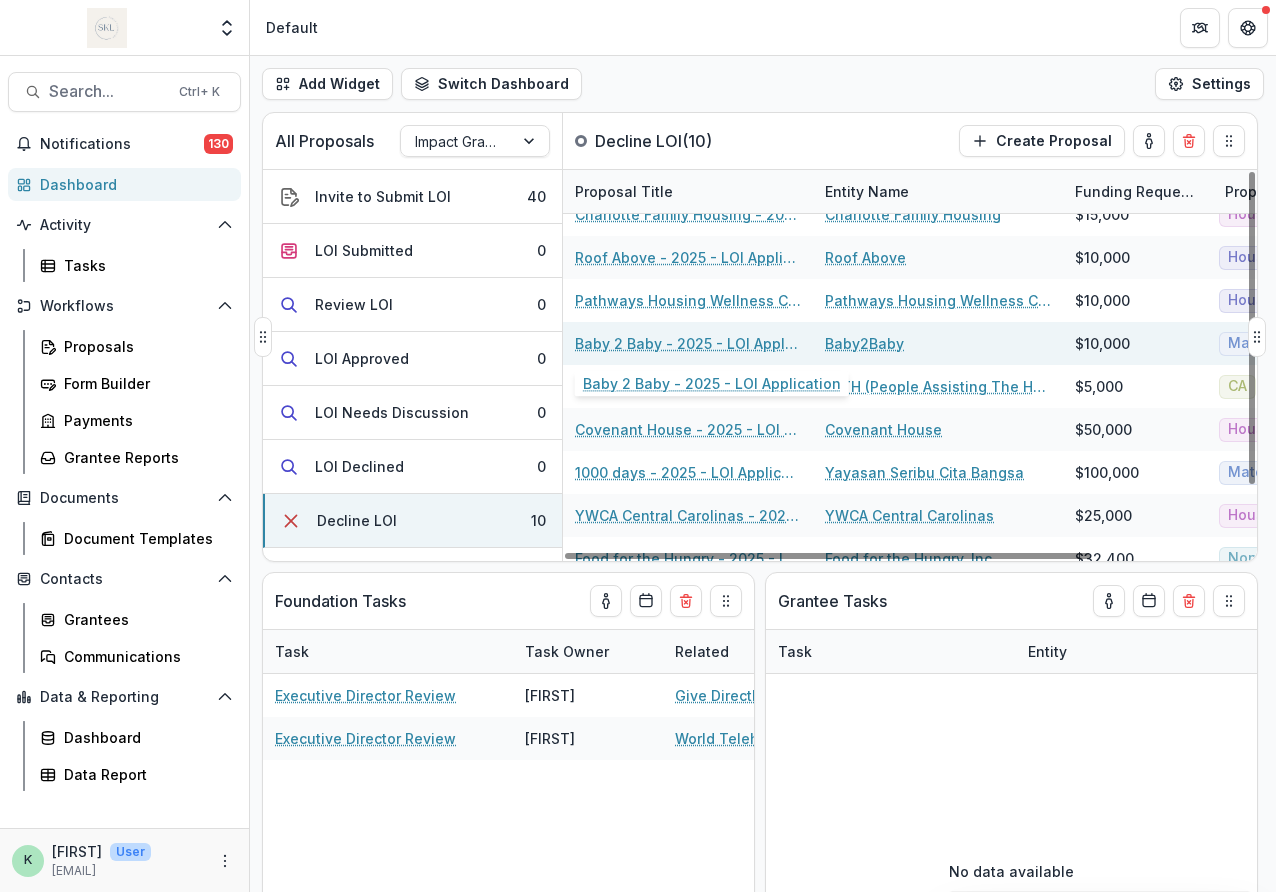 click on "Baby 2 Baby - 2025 - LOI Application" at bounding box center [688, 343] 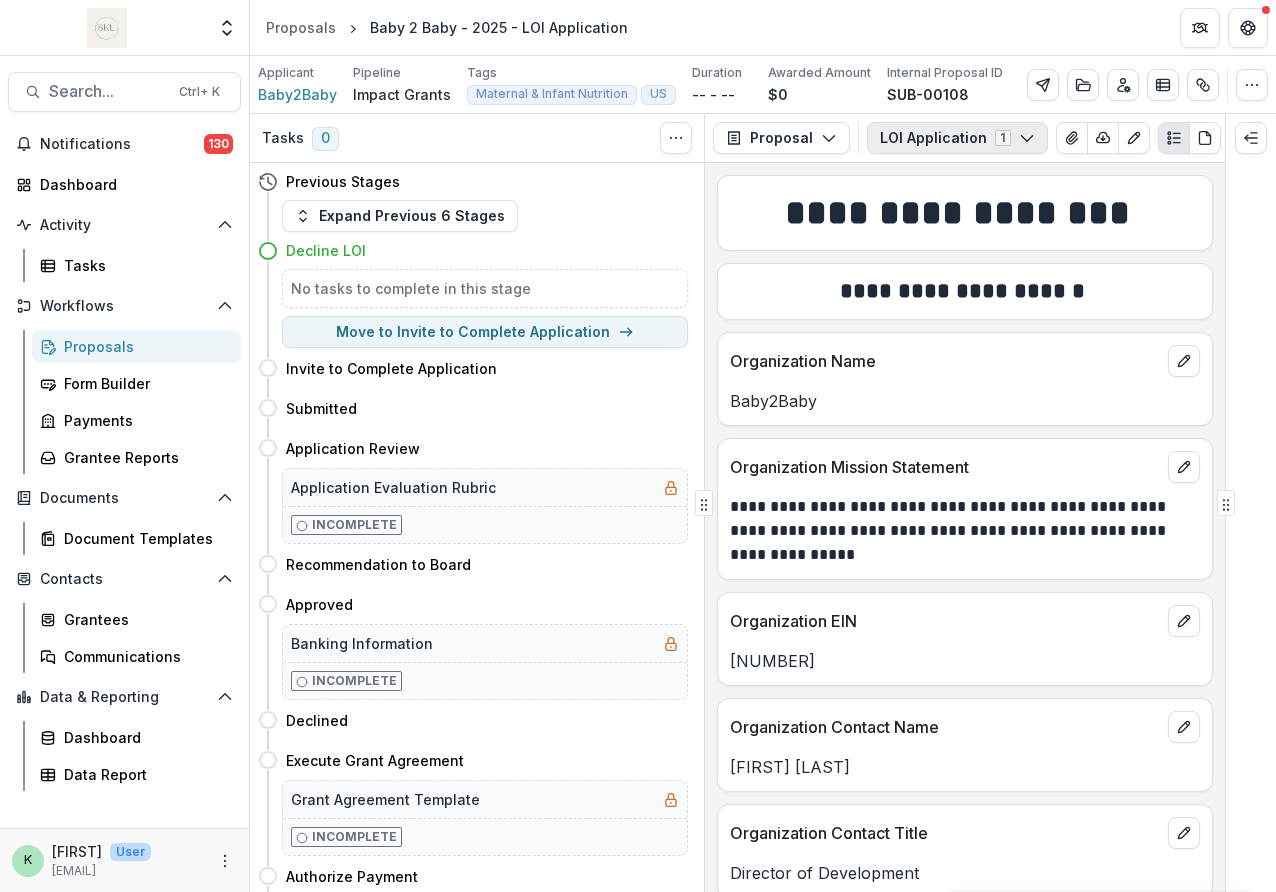 click 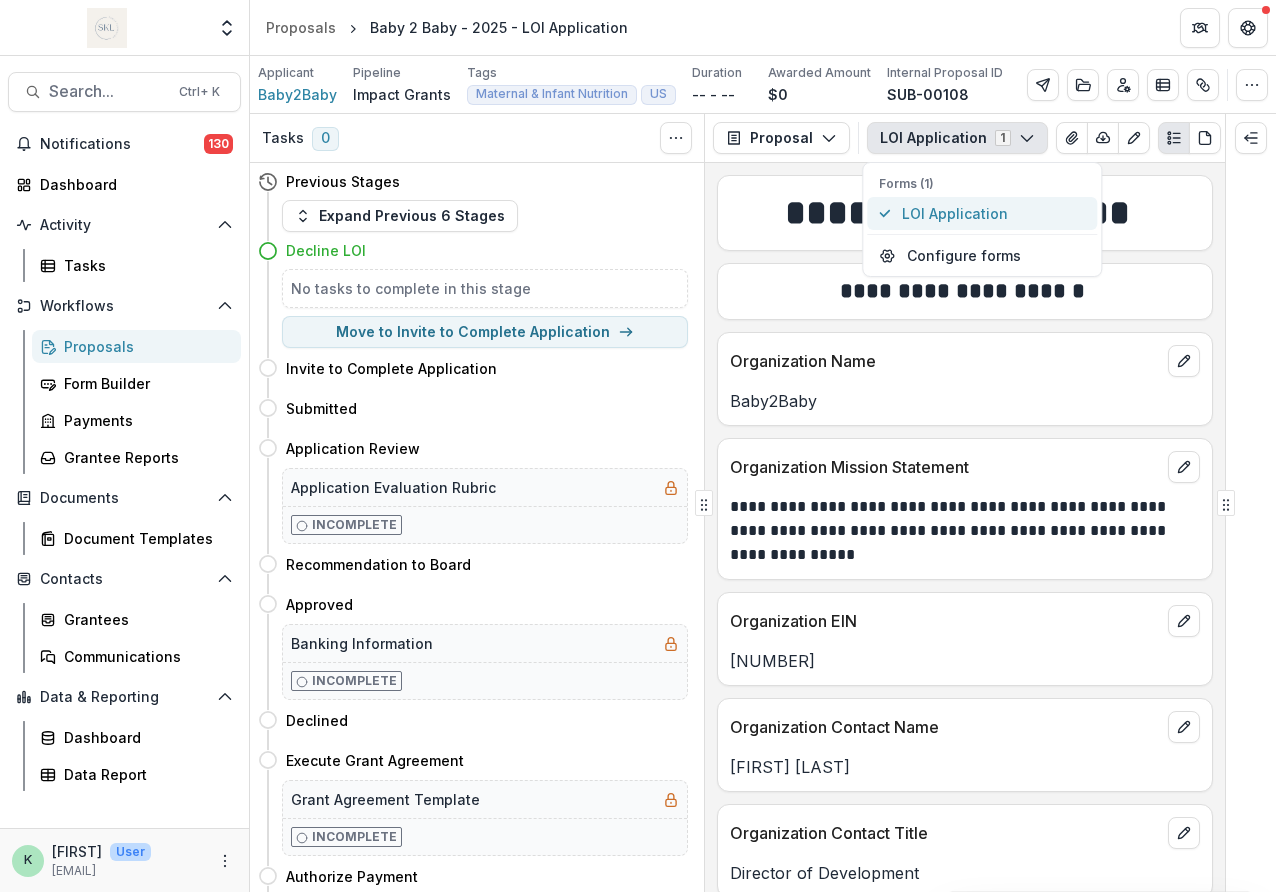 click on "LOI Application" at bounding box center [993, 213] 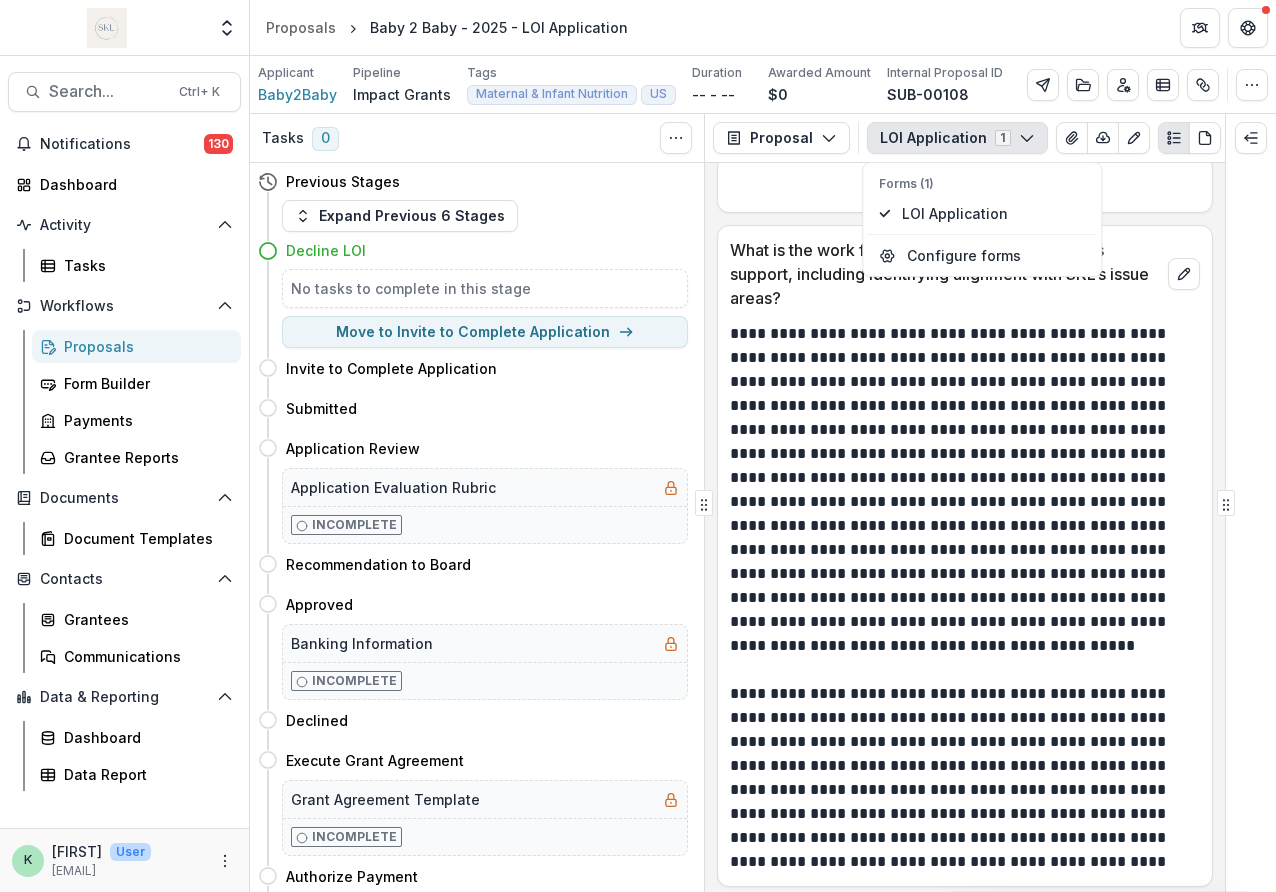 scroll, scrollTop: 1732, scrollLeft: 0, axis: vertical 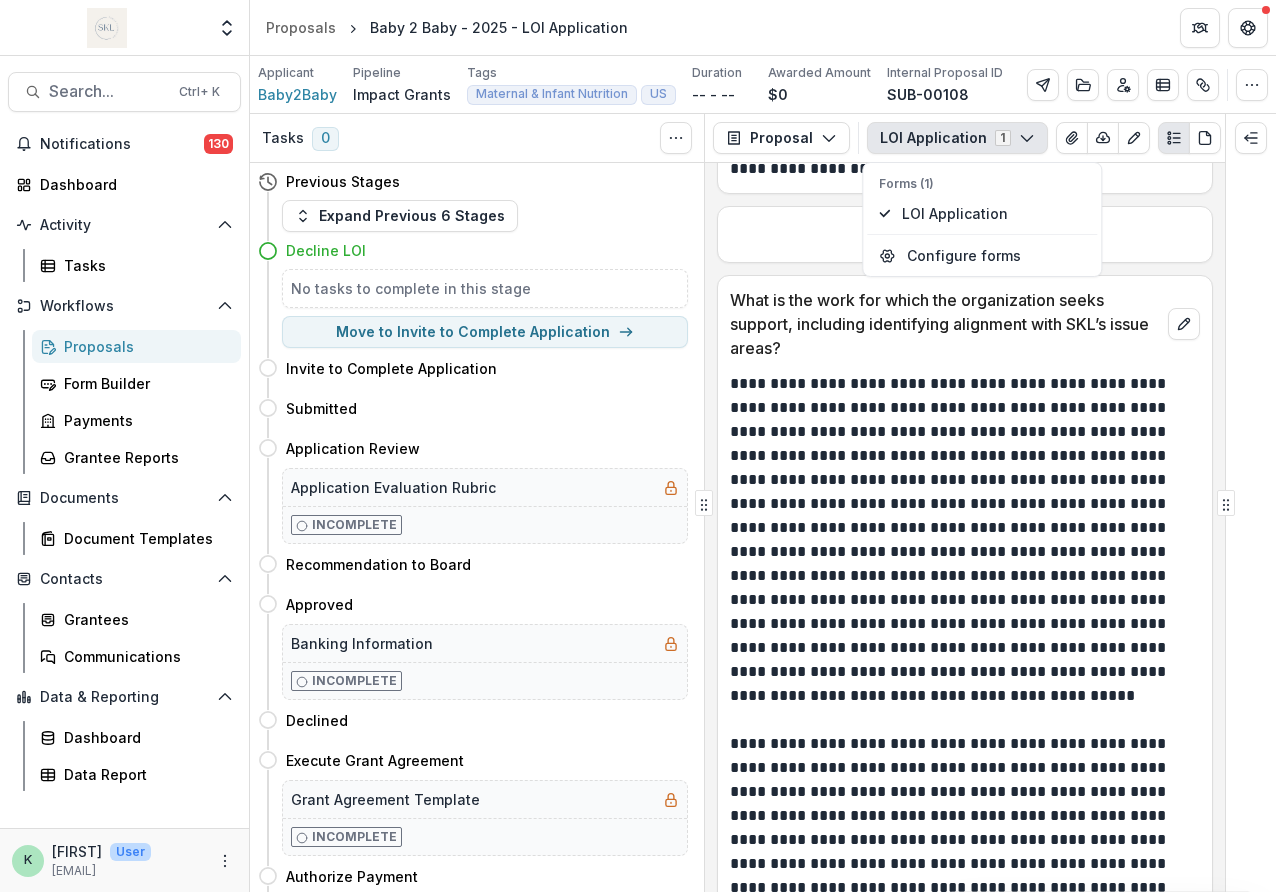 click on "Proposals" at bounding box center (144, 346) 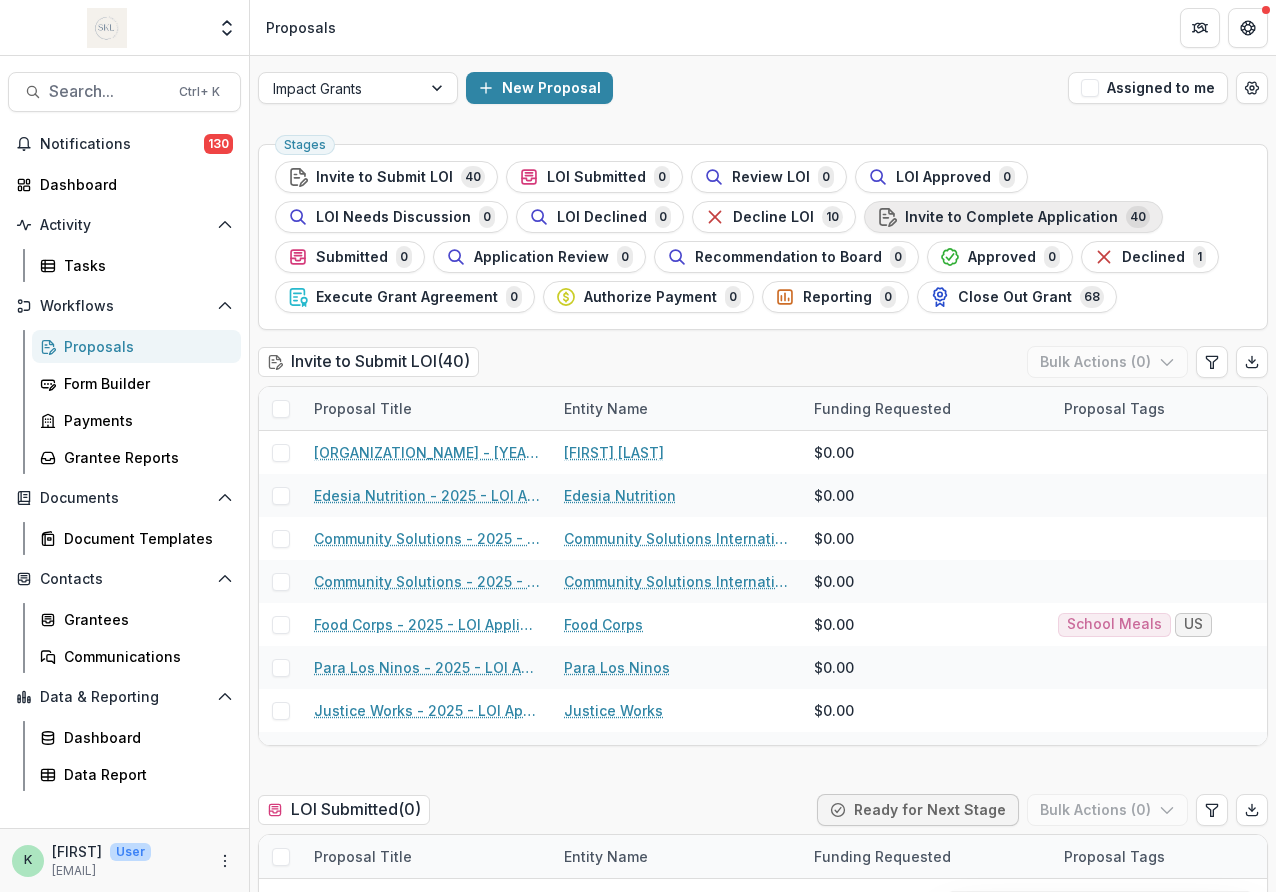 click on "Invite to Complete Application" at bounding box center (1011, 217) 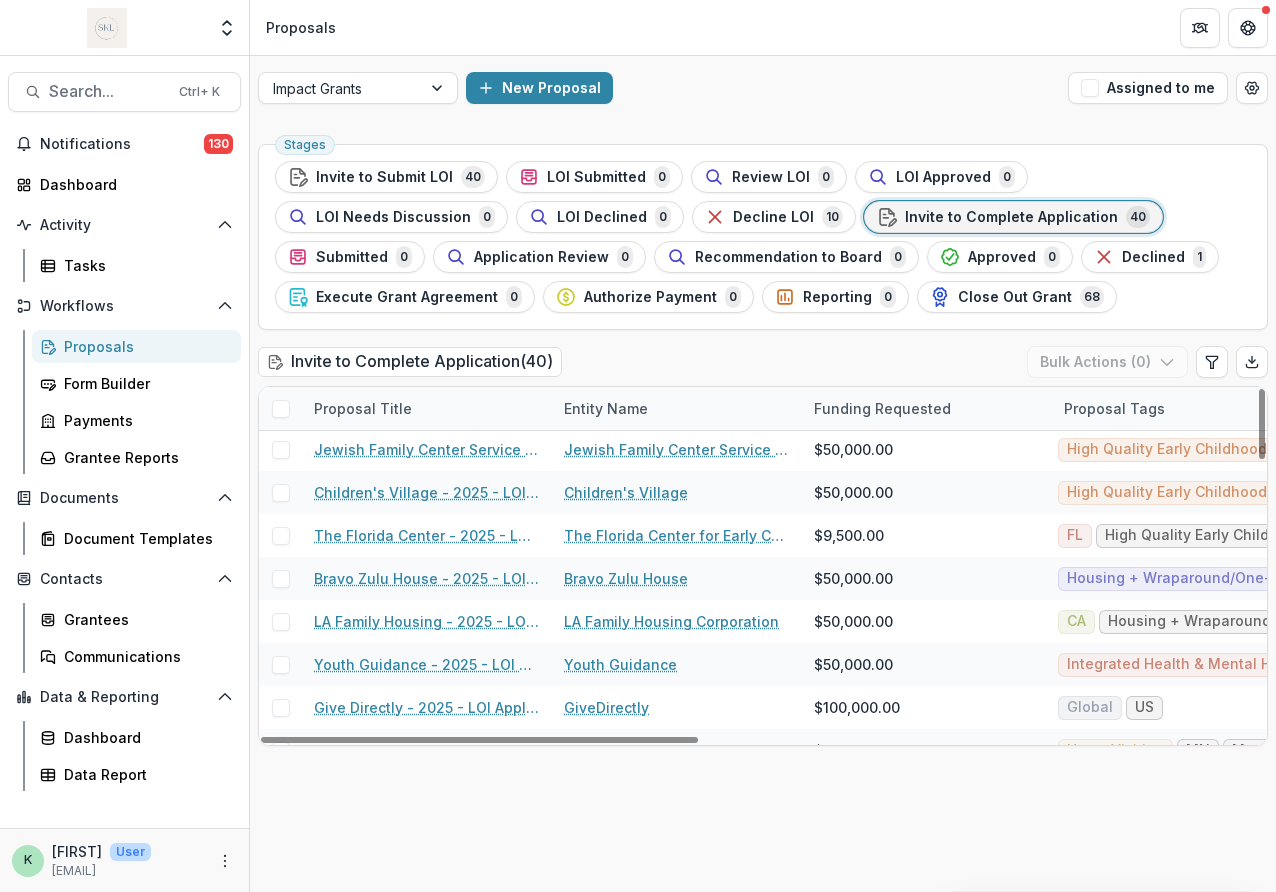 scroll, scrollTop: 426, scrollLeft: 0, axis: vertical 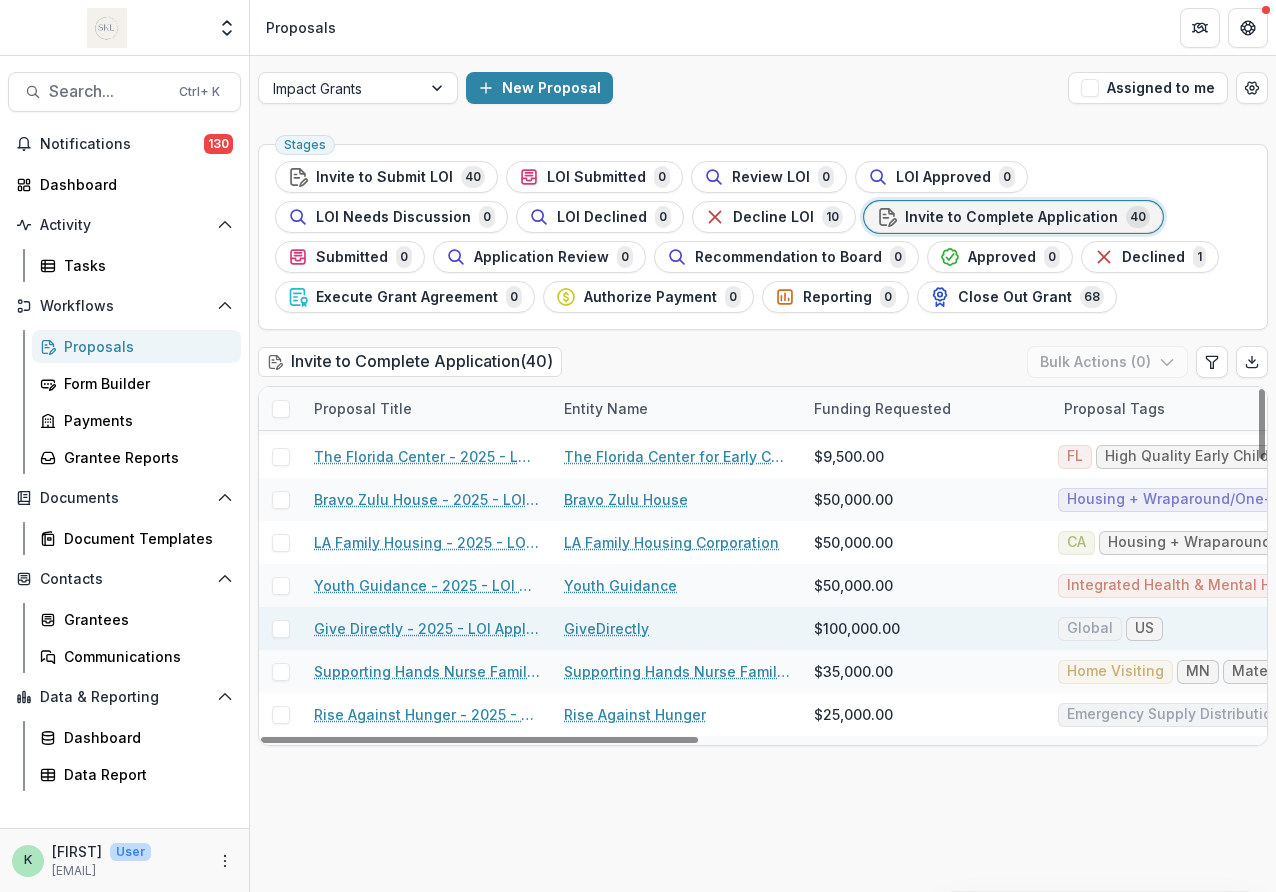 click on "Give Directly - 2025 - LOI Application" at bounding box center [427, 628] 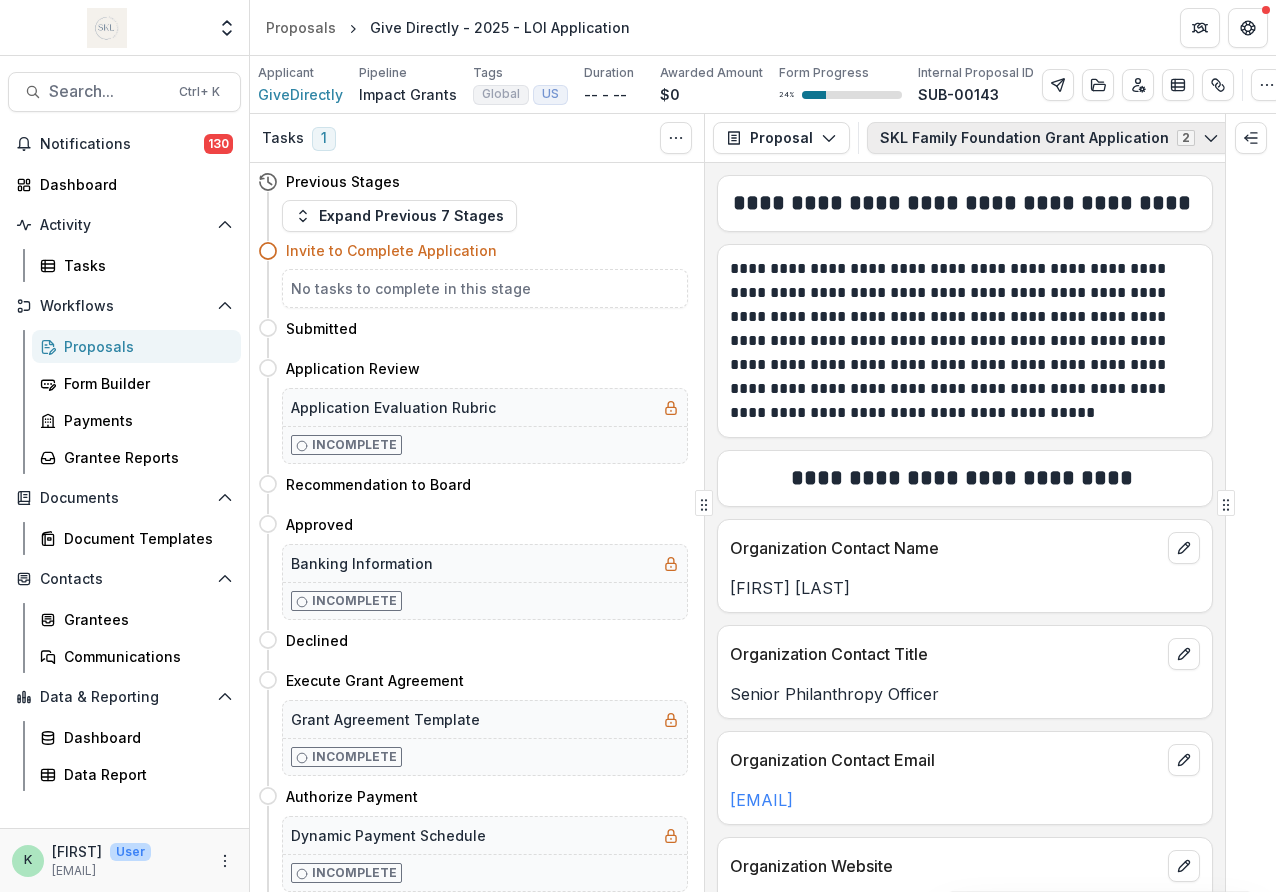 click on "SKL Family Foundation Grant Application 2" at bounding box center [1049, 138] 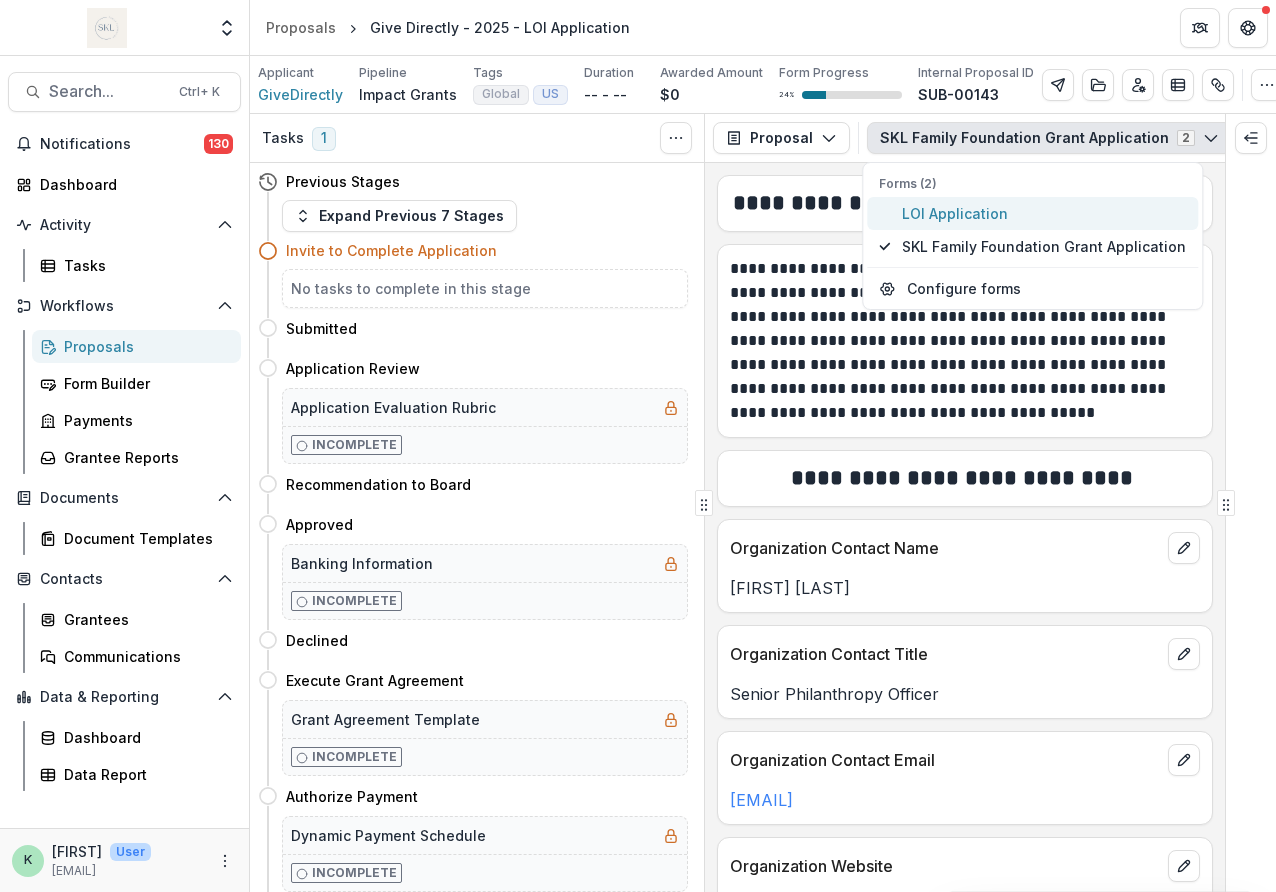 click on "LOI Application" at bounding box center (1044, 213) 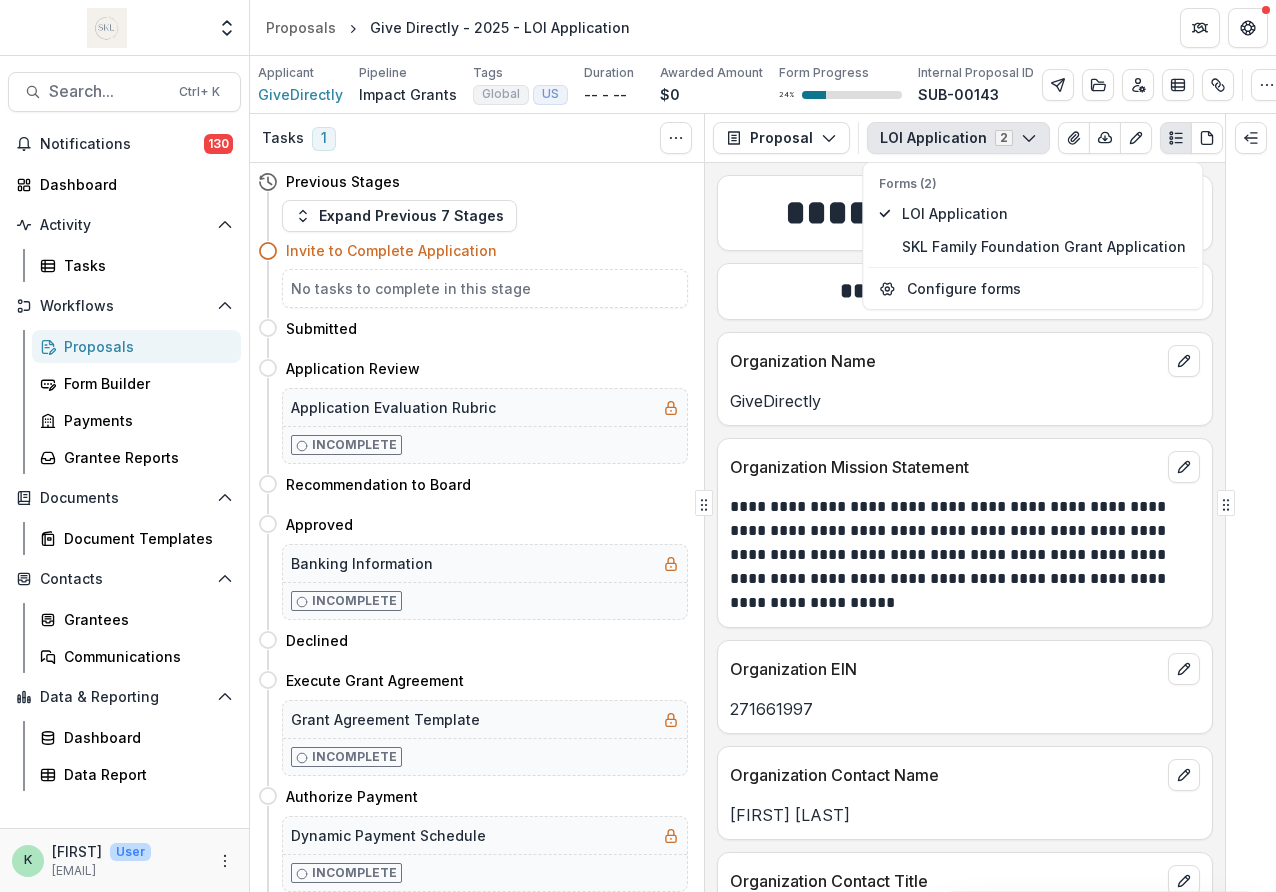 scroll, scrollTop: 21, scrollLeft: 0, axis: vertical 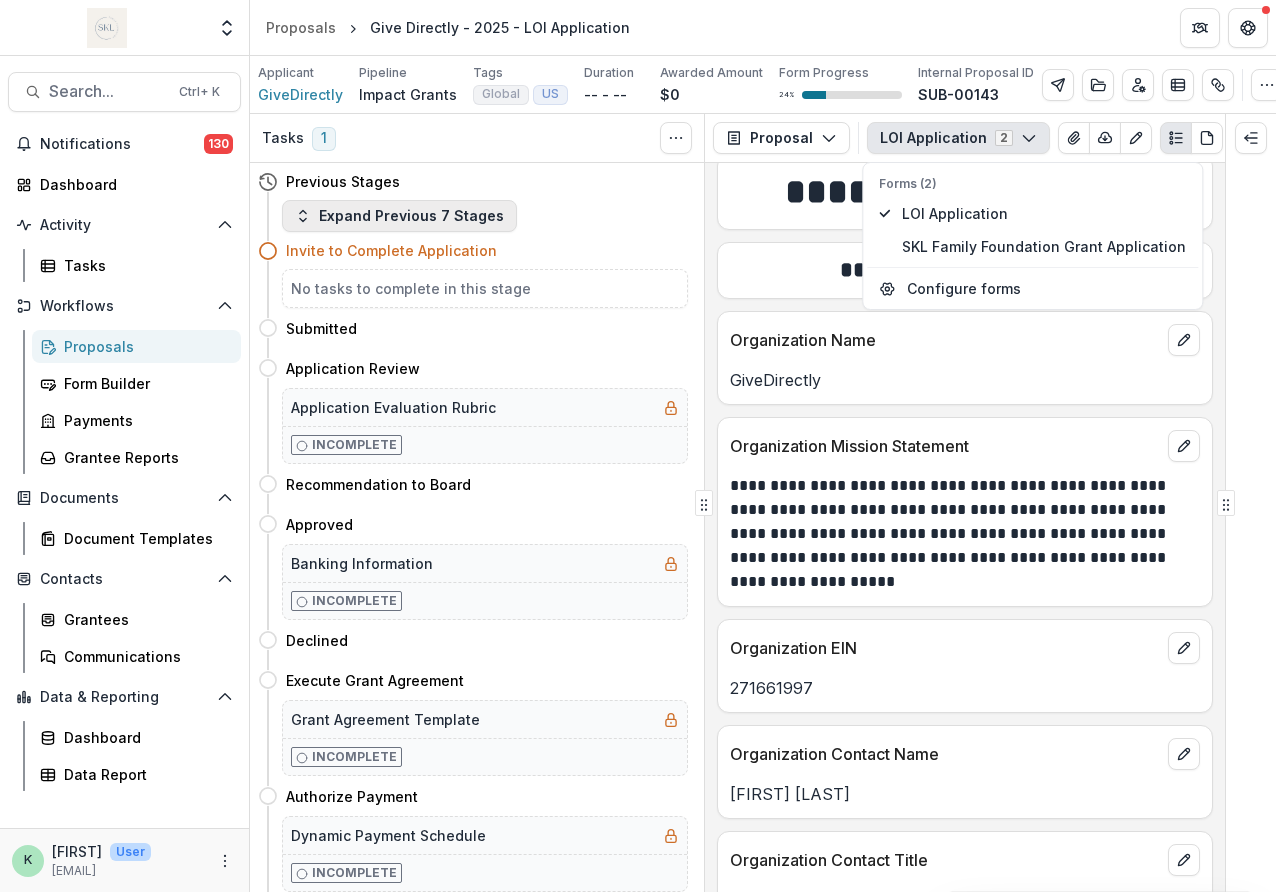 click on "Expand Previous 7 Stages" at bounding box center (399, 216) 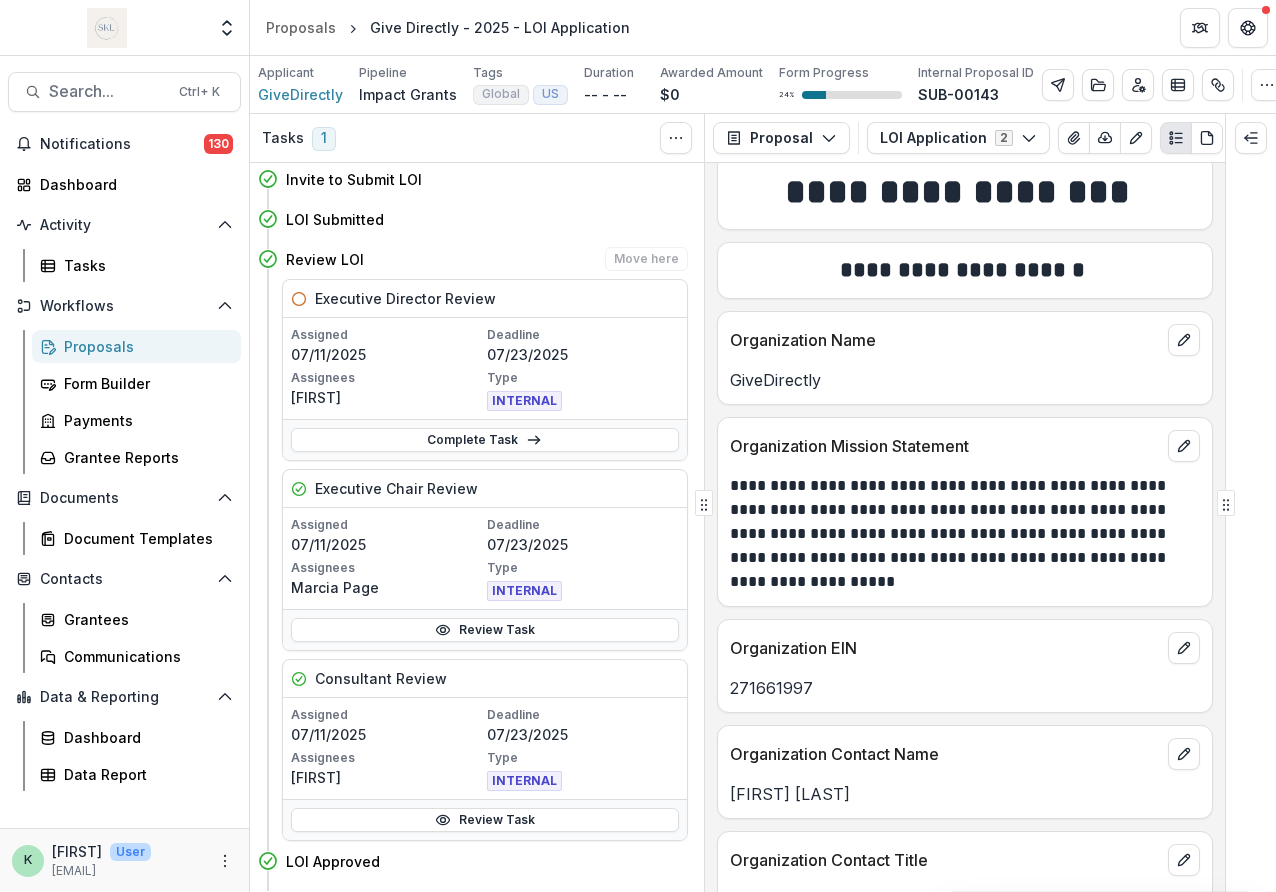 scroll, scrollTop: 6, scrollLeft: 0, axis: vertical 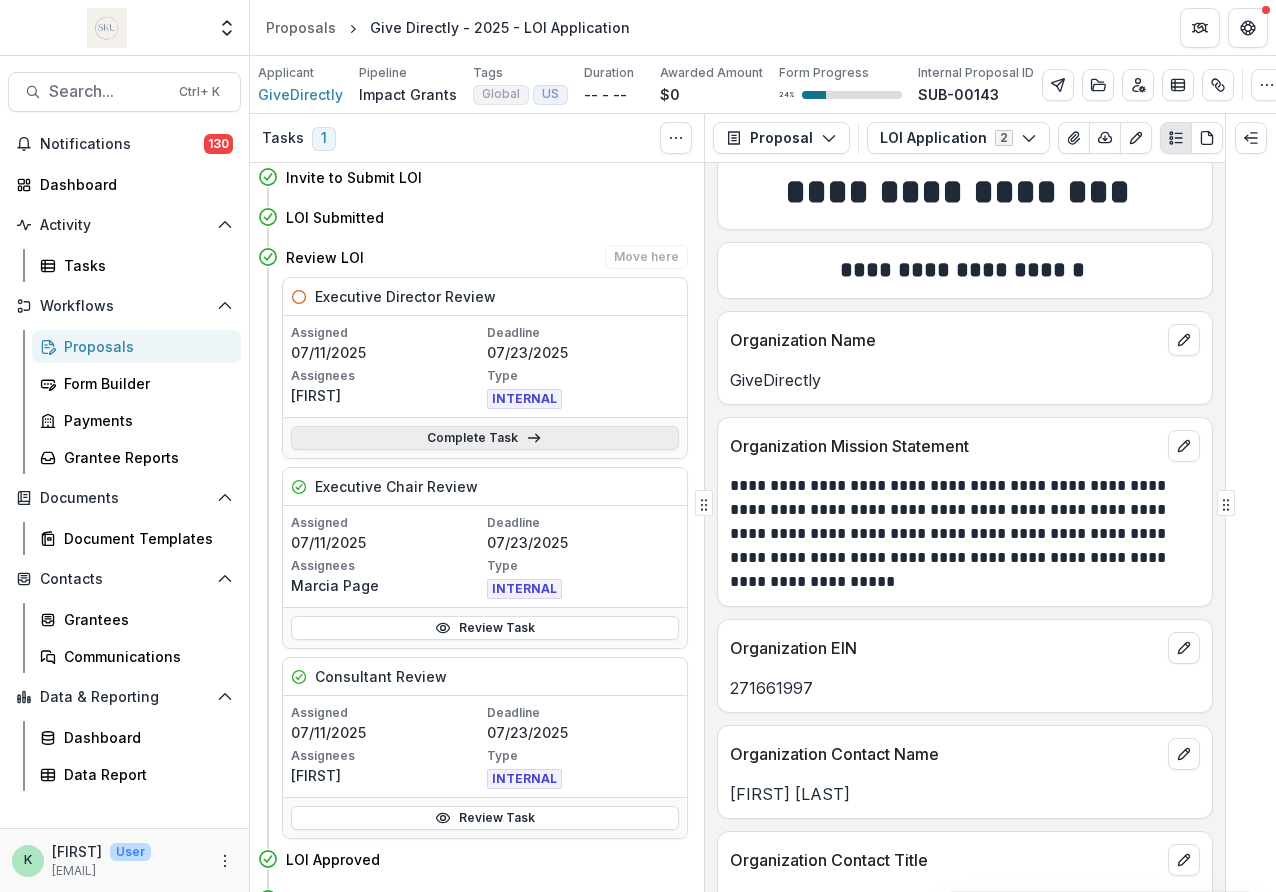 click on "Complete Task" at bounding box center [485, 438] 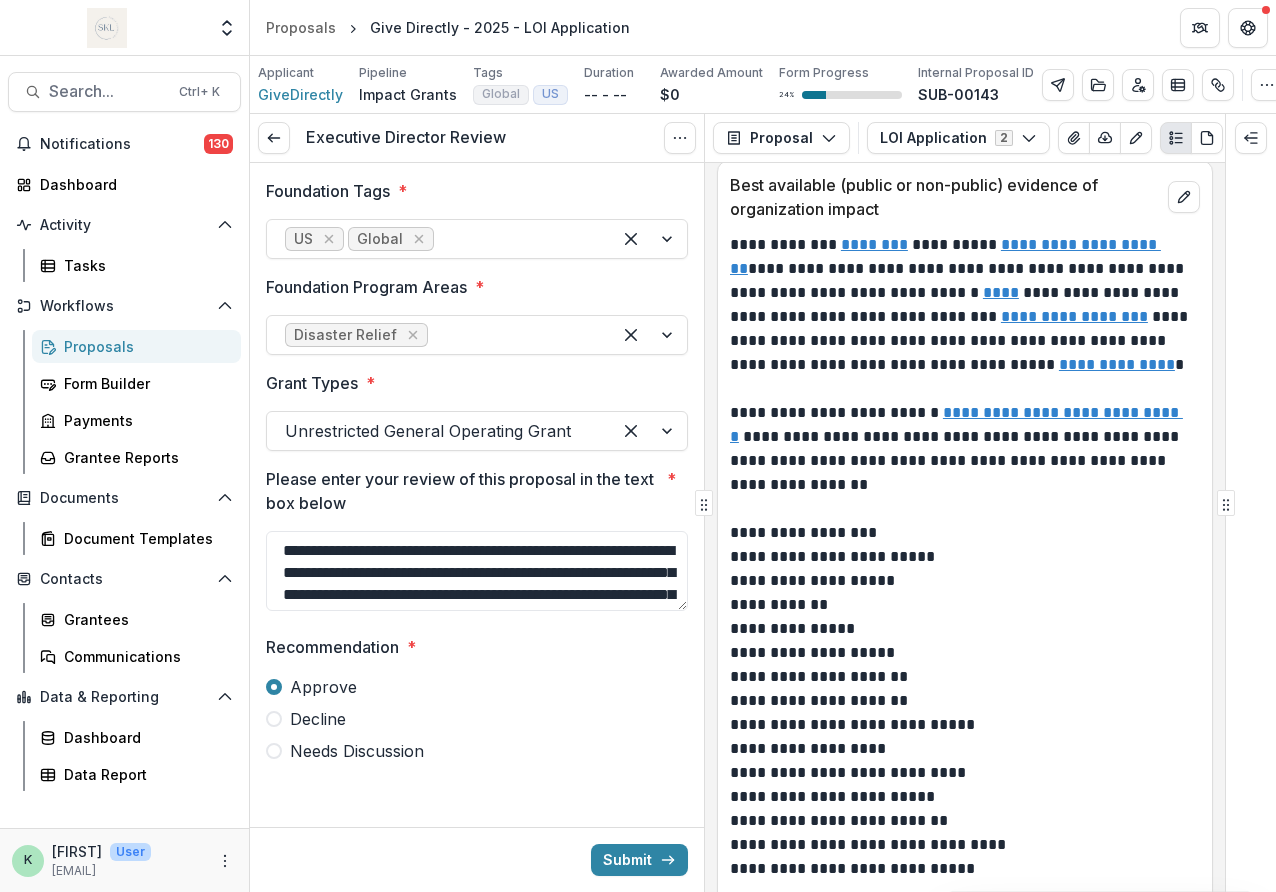 scroll, scrollTop: 3558, scrollLeft: 0, axis: vertical 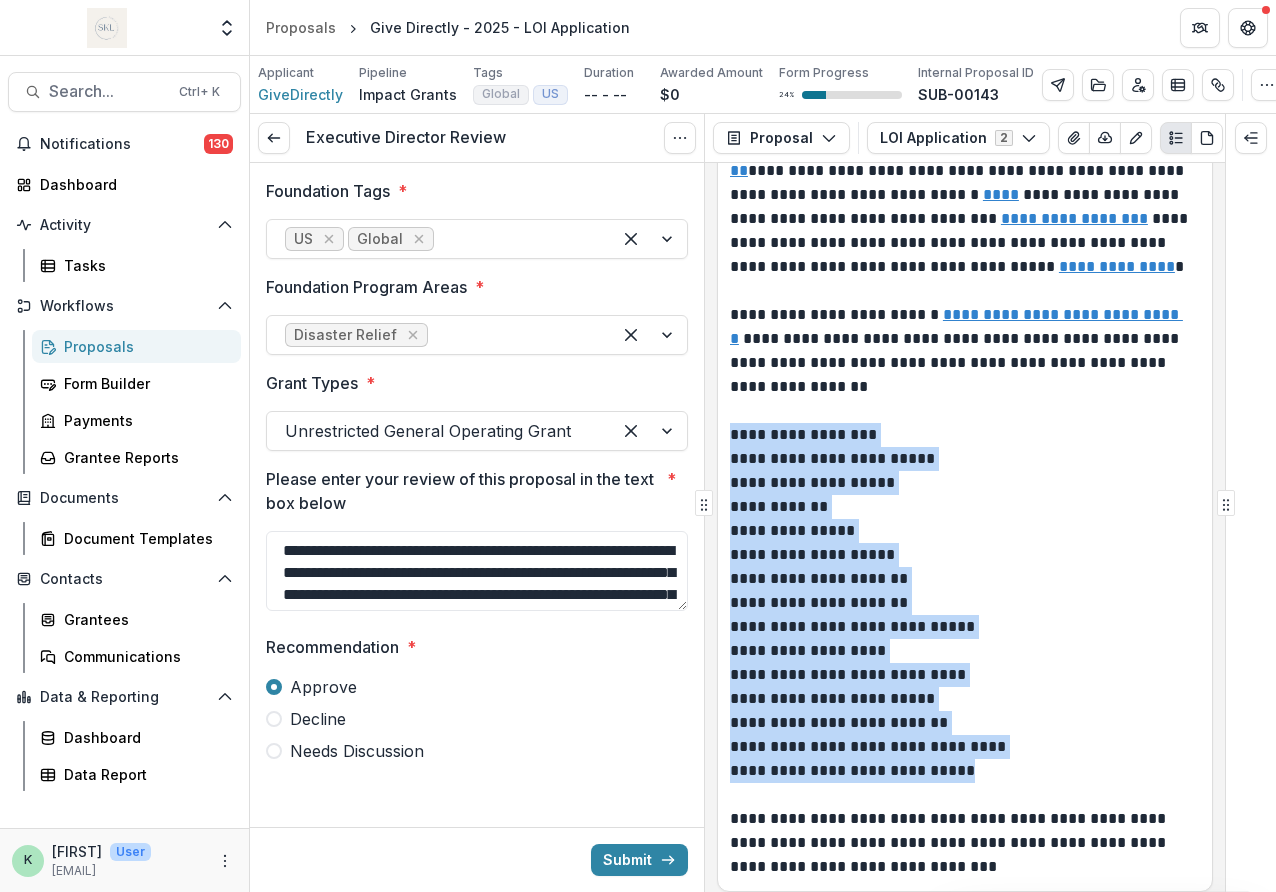 drag, startPoint x: 732, startPoint y: 375, endPoint x: 1044, endPoint y: 713, distance: 459.98697 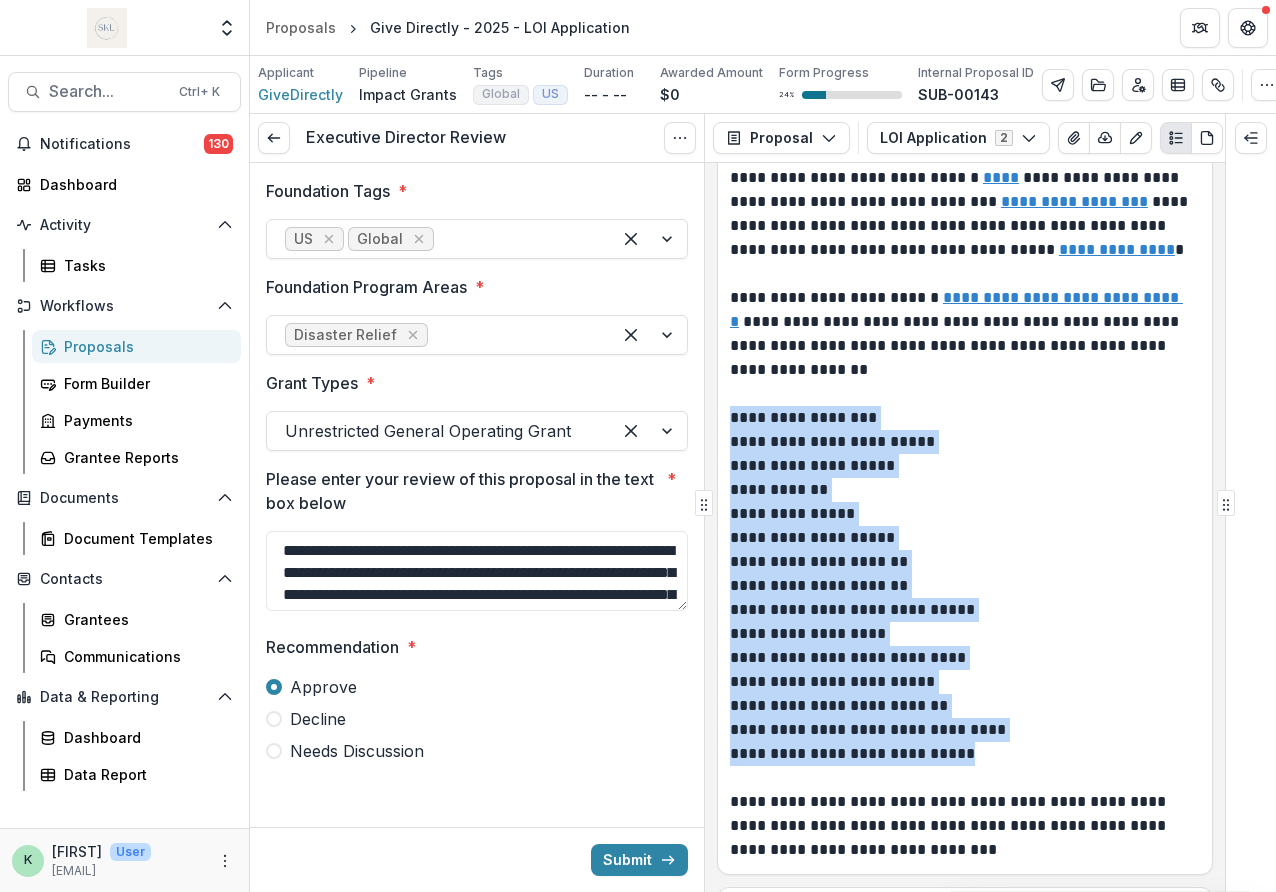 scroll, scrollTop: 3576, scrollLeft: 0, axis: vertical 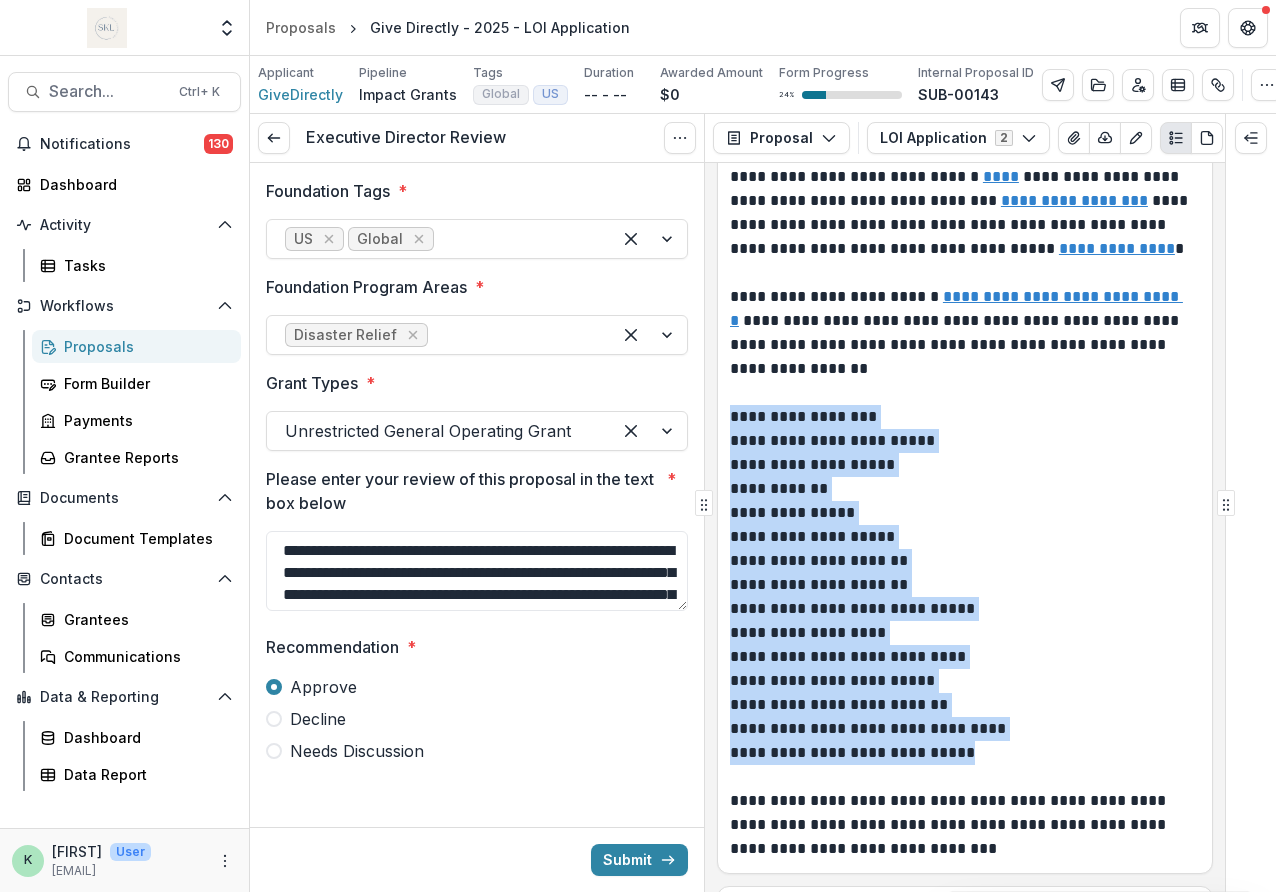 click on "**********" at bounding box center [962, 657] 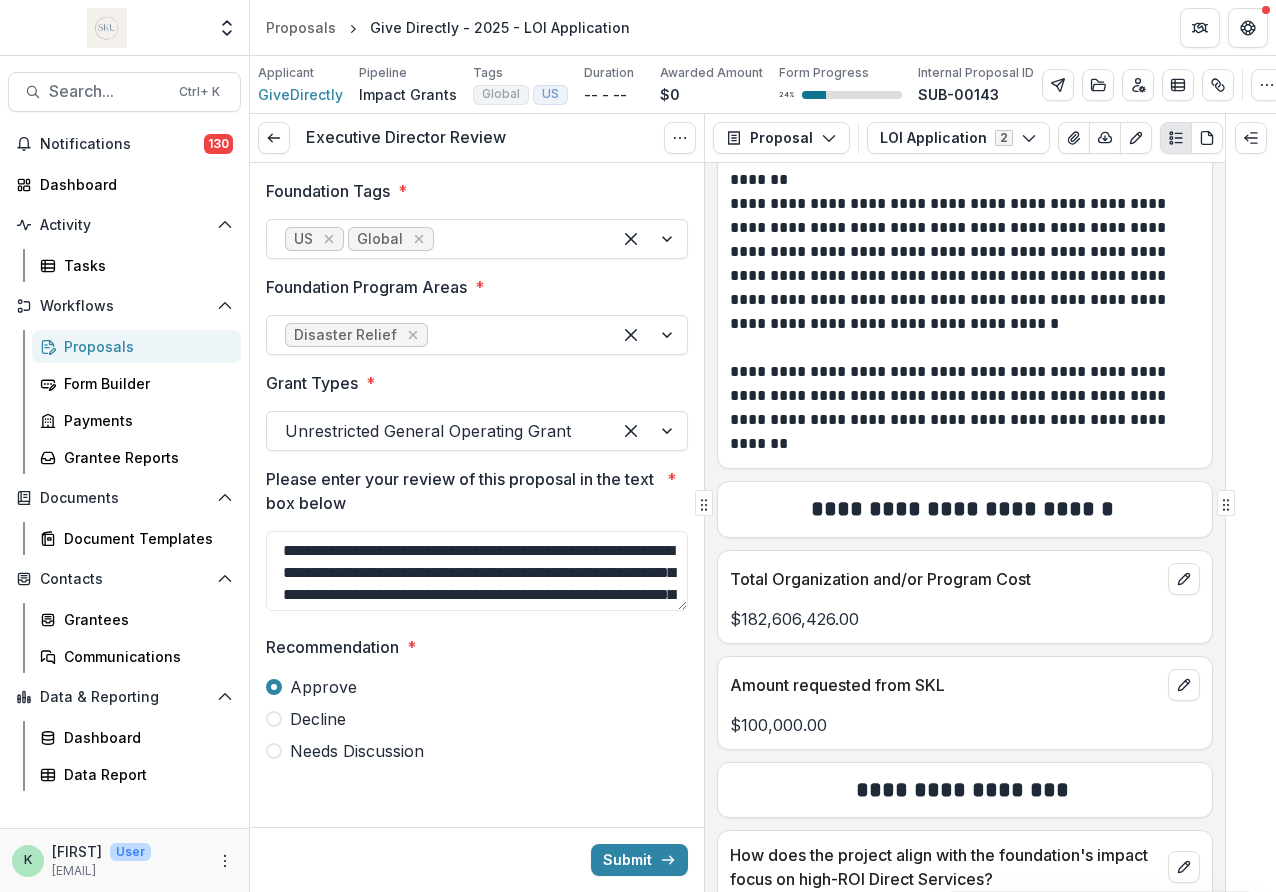 scroll, scrollTop: 4633, scrollLeft: 0, axis: vertical 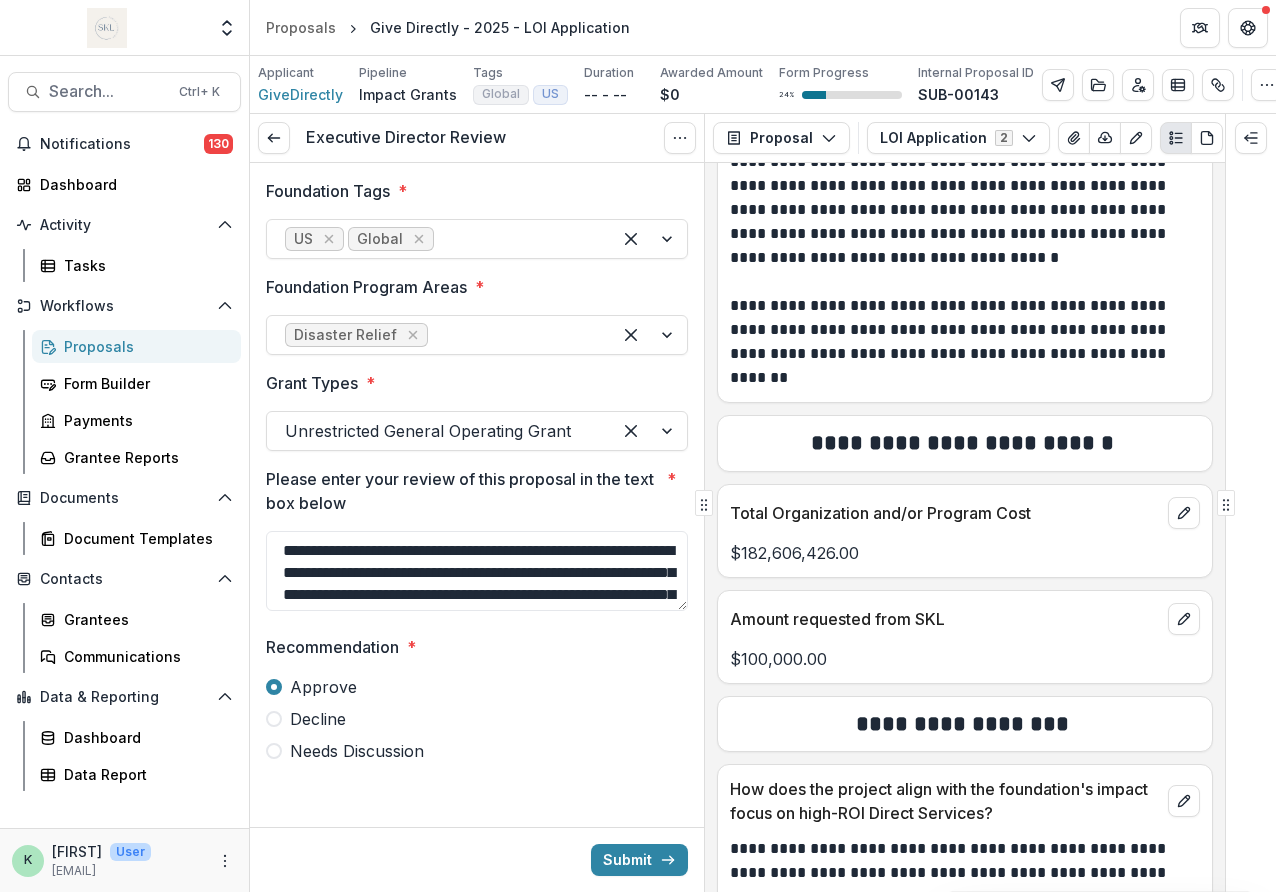 drag, startPoint x: 848, startPoint y: 587, endPoint x: 838, endPoint y: 589, distance: 10.198039 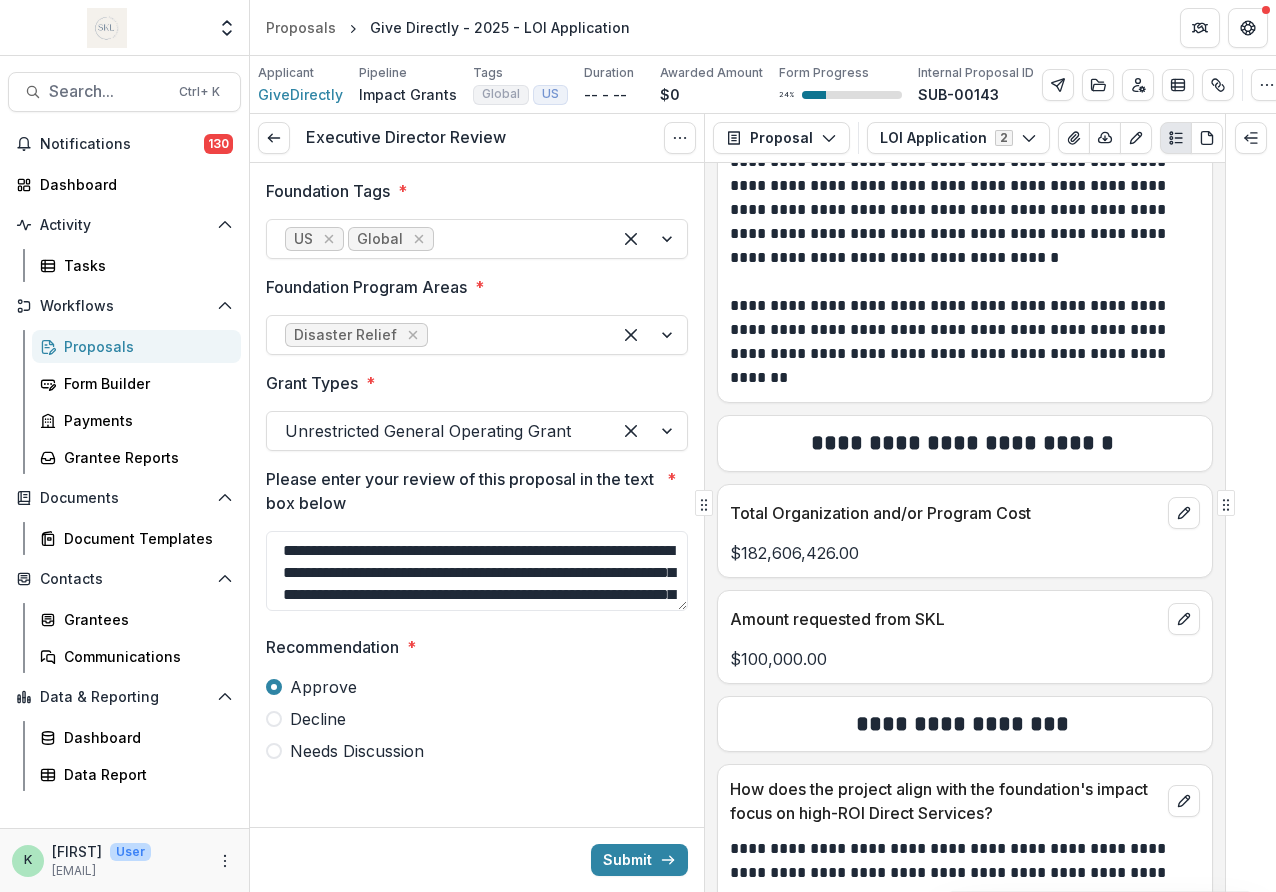 click on "$100,000.00" at bounding box center (965, 659) 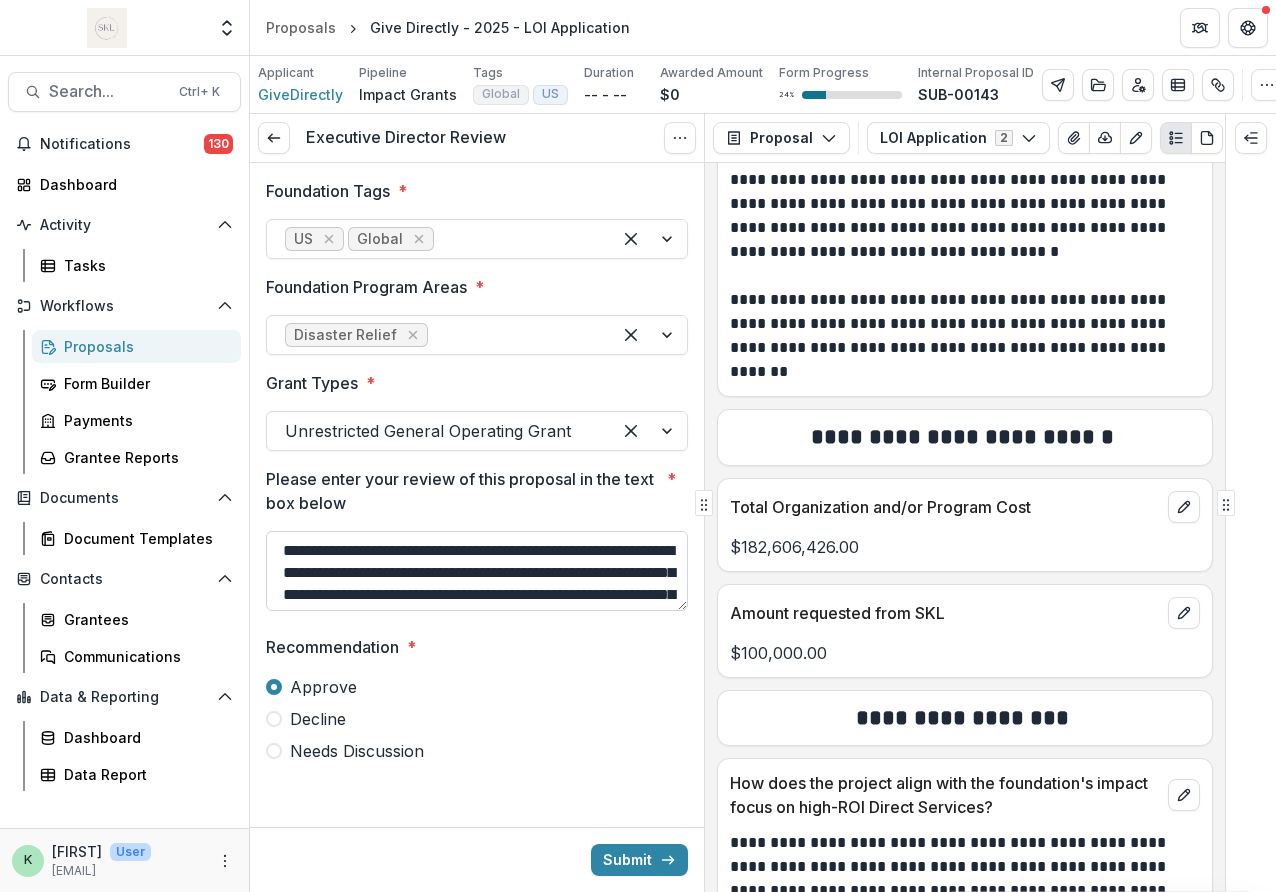 click on "**********" at bounding box center (477, 571) 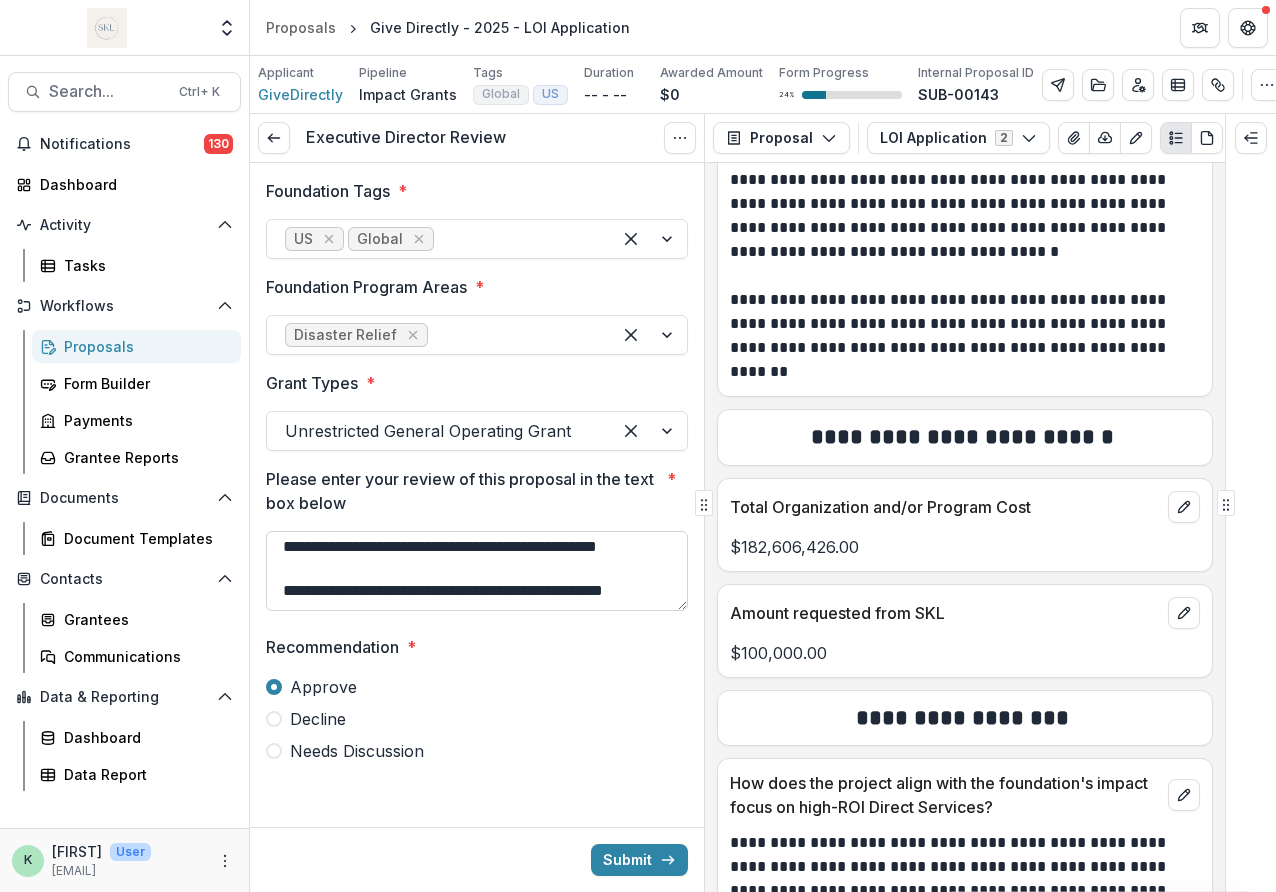 scroll, scrollTop: 245, scrollLeft: 0, axis: vertical 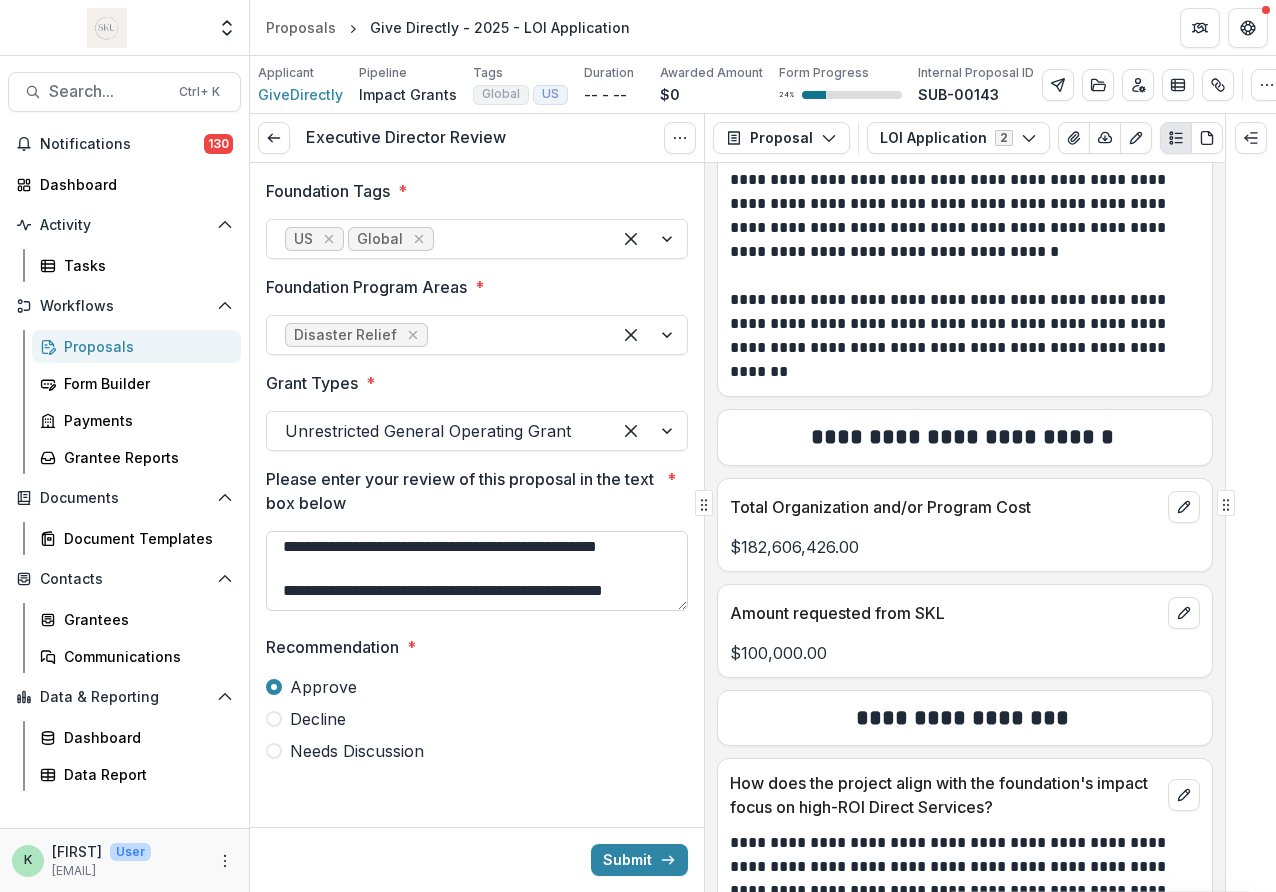 drag, startPoint x: 420, startPoint y: 587, endPoint x: 388, endPoint y: 586, distance: 32.01562 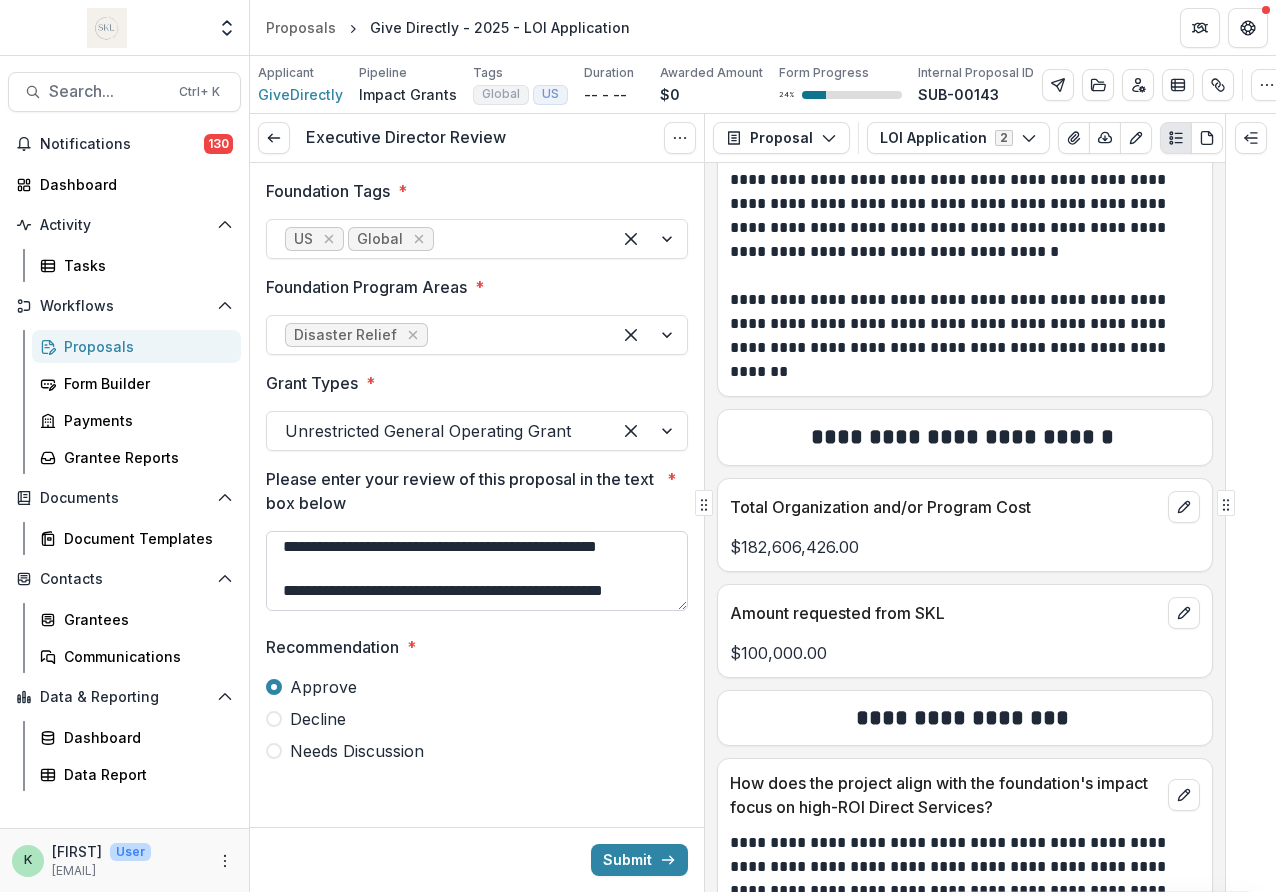 click on "**********" at bounding box center (477, 571) 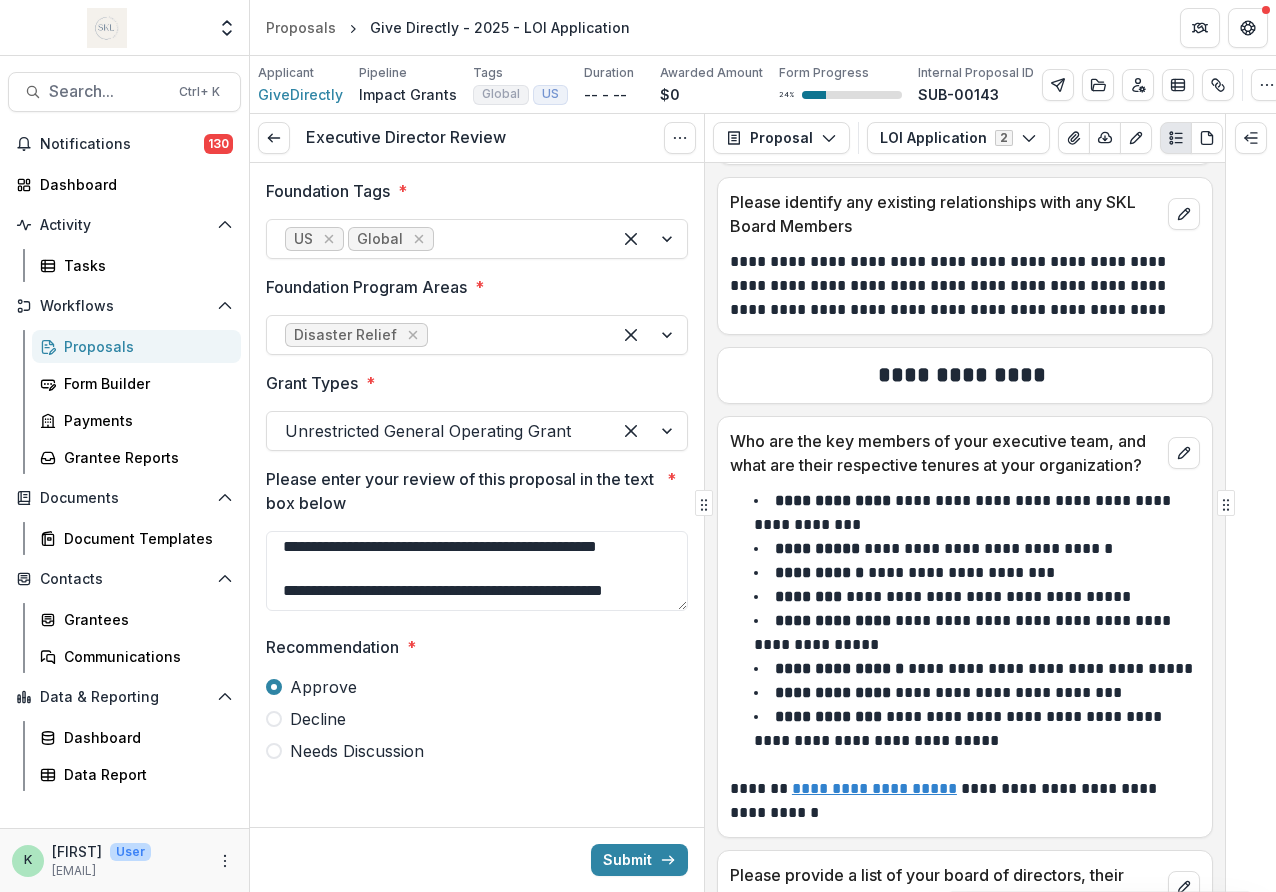 scroll, scrollTop: 5967, scrollLeft: 0, axis: vertical 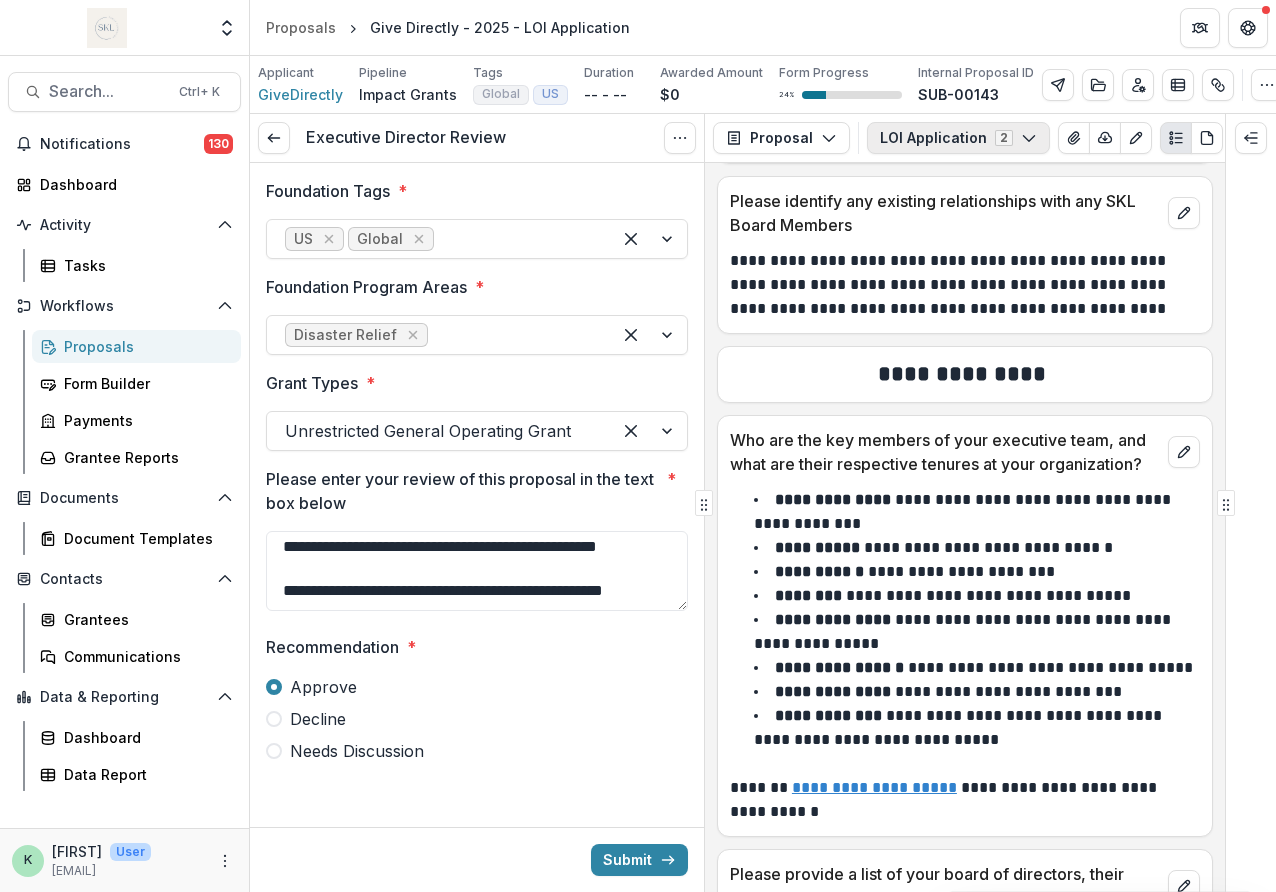 click 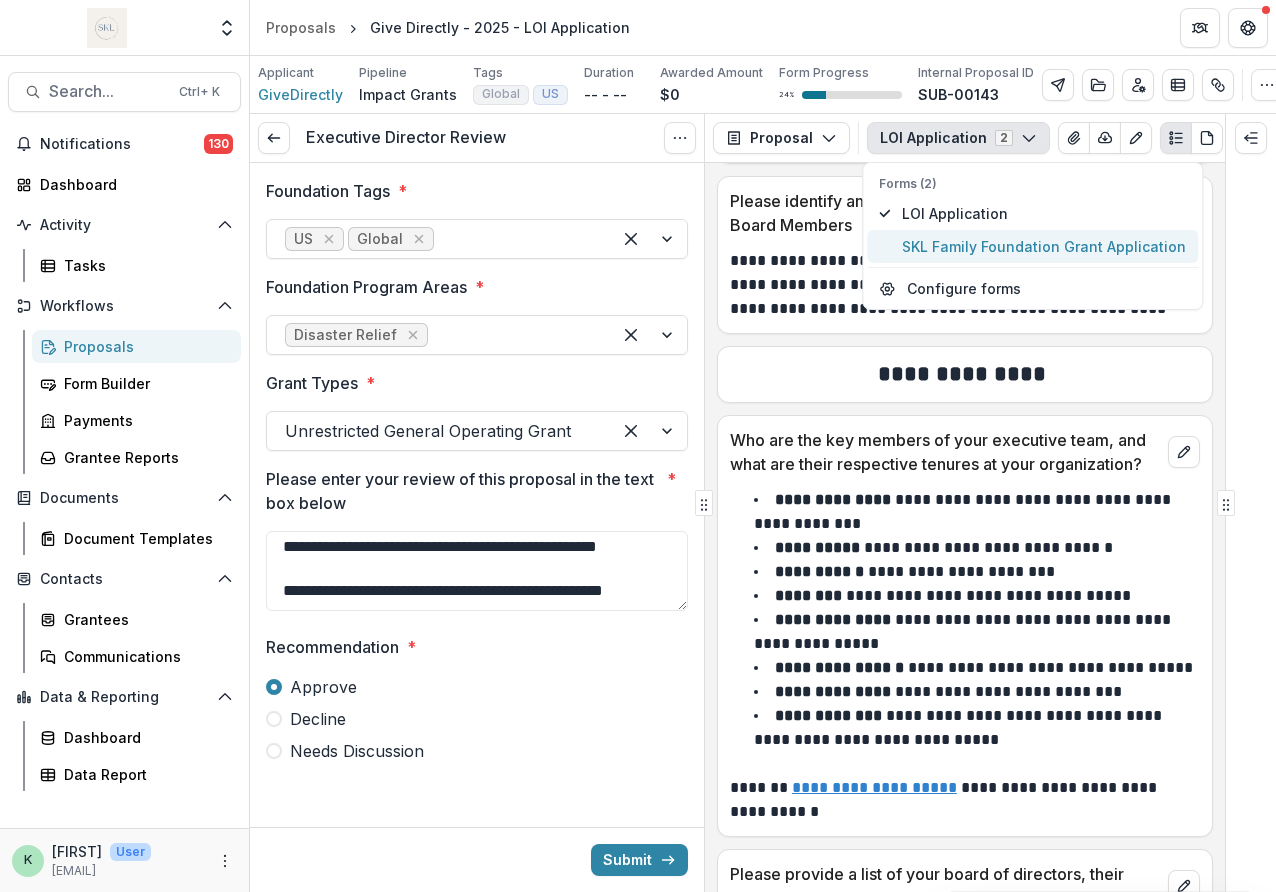 click on "SKL Family Foundation Grant Application" at bounding box center [1044, 246] 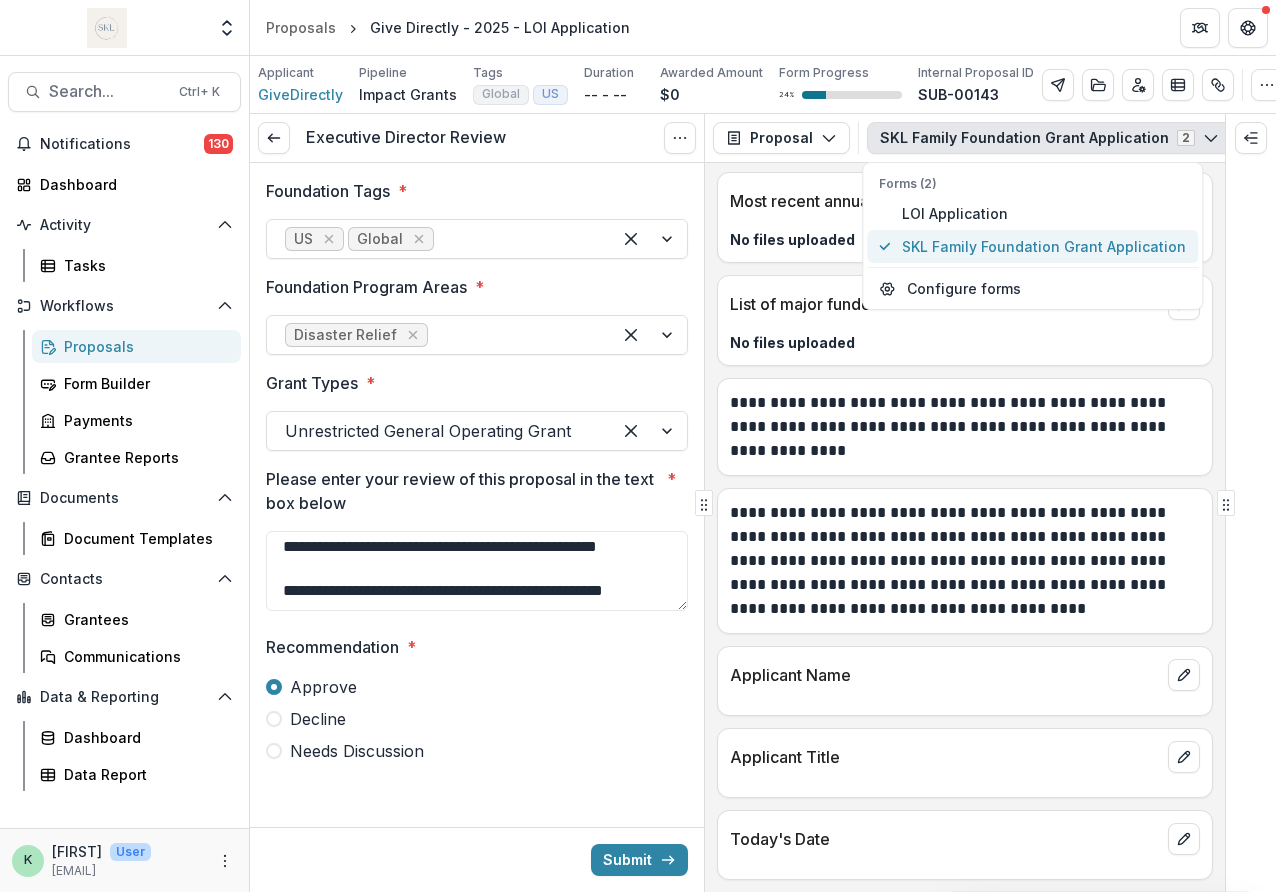 scroll, scrollTop: 5480, scrollLeft: 0, axis: vertical 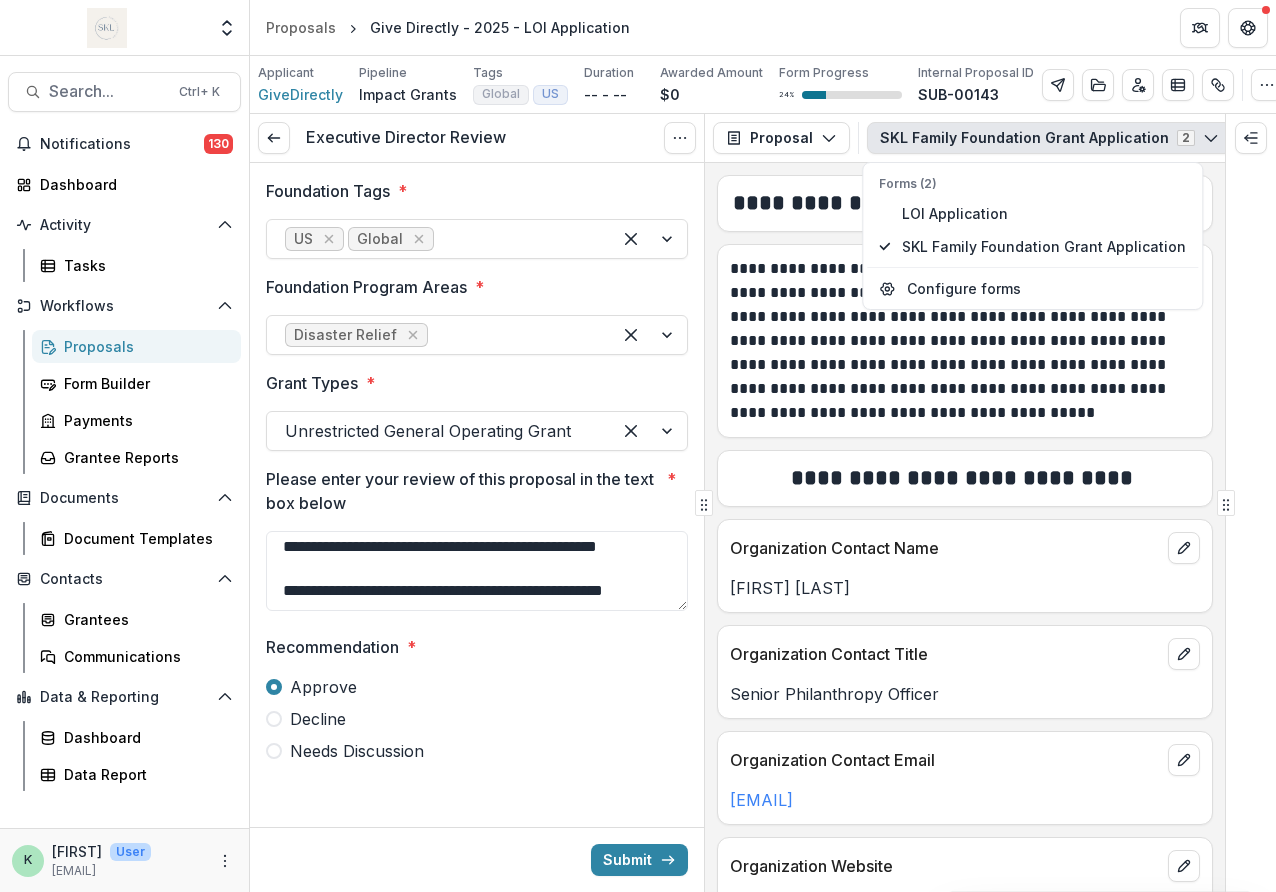 click on "Proposals [ORGANIZATION_NAME] - [YEAR] - LOI Application" at bounding box center [763, 27] 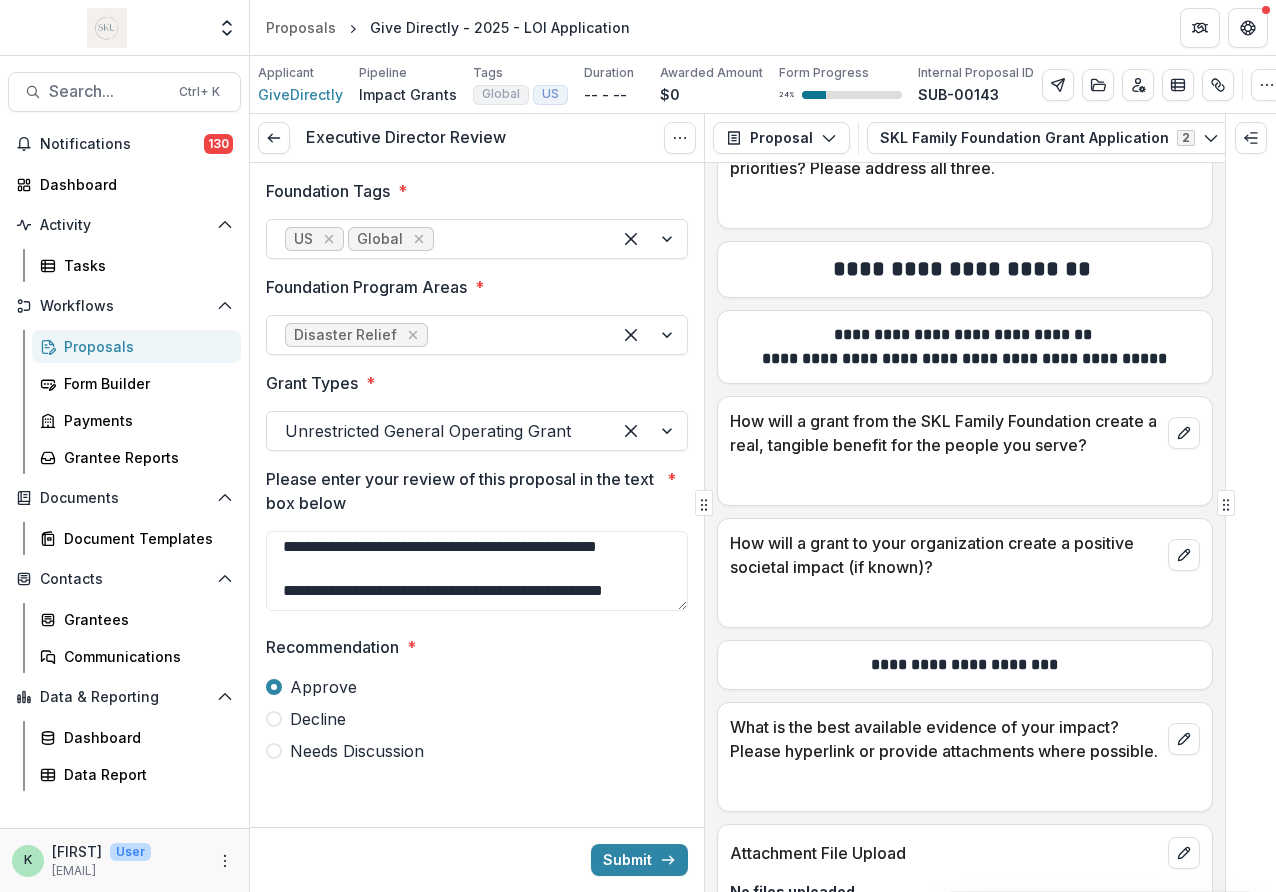 scroll, scrollTop: 1935, scrollLeft: 0, axis: vertical 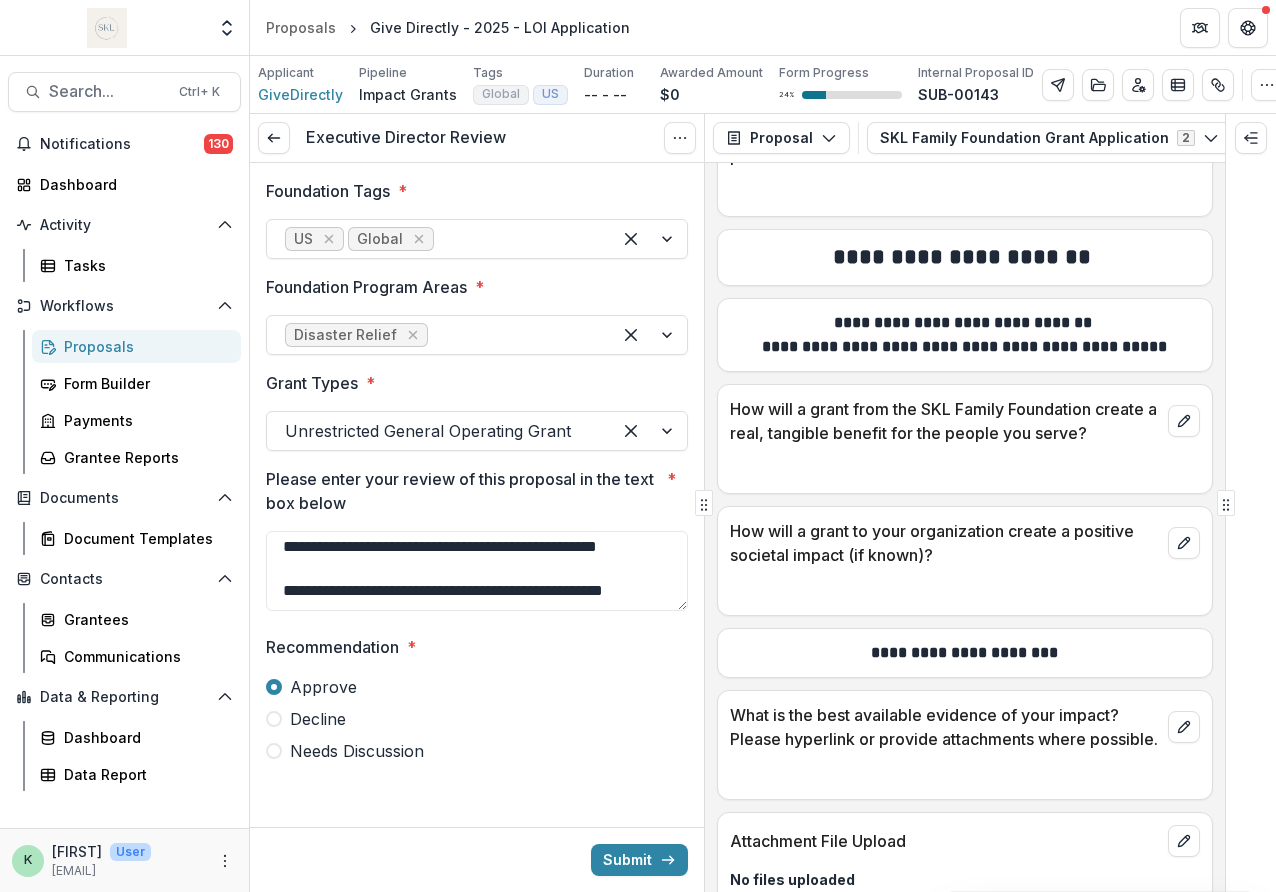 click on "Proposals" at bounding box center [144, 346] 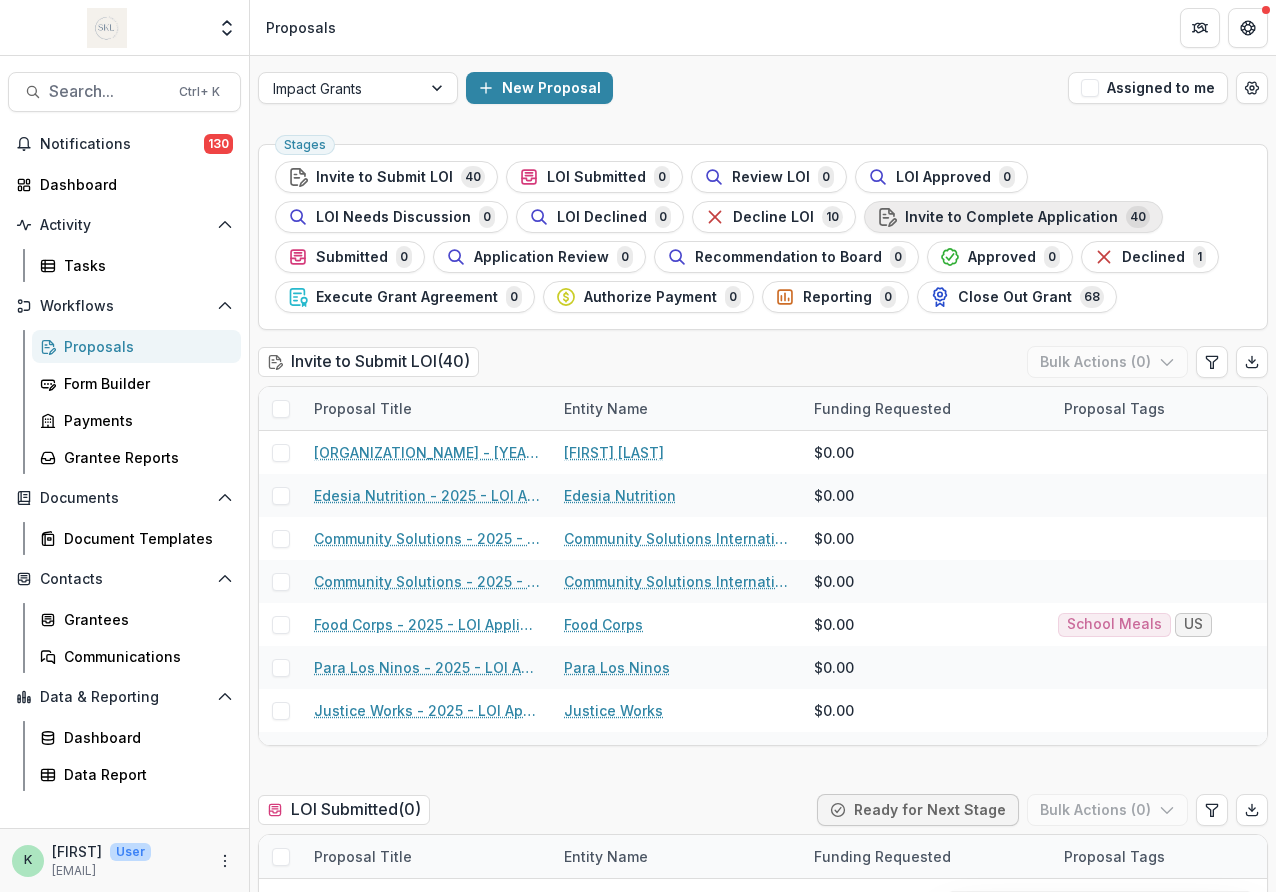 click on "Invite to Complete Application" at bounding box center (1011, 217) 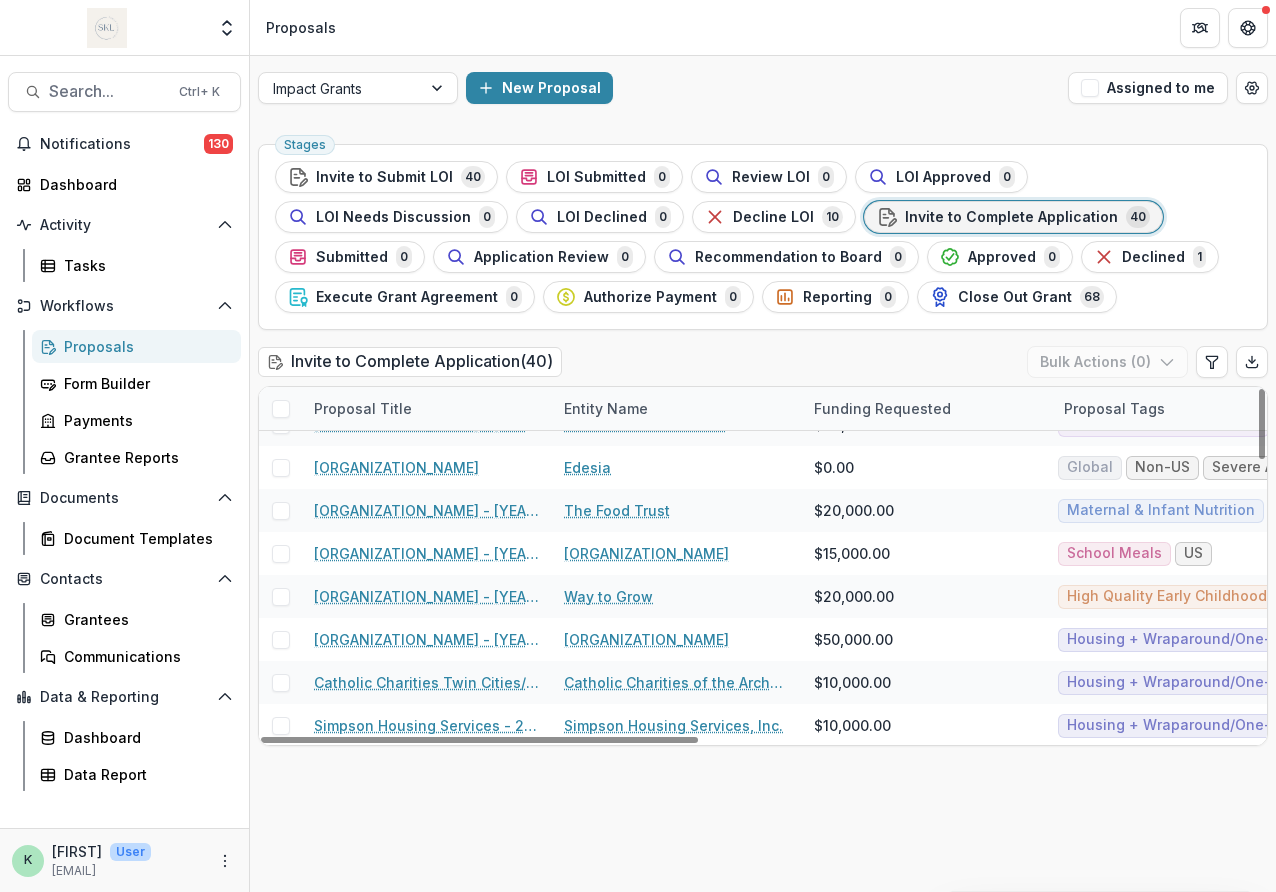 scroll, scrollTop: 1077, scrollLeft: 0, axis: vertical 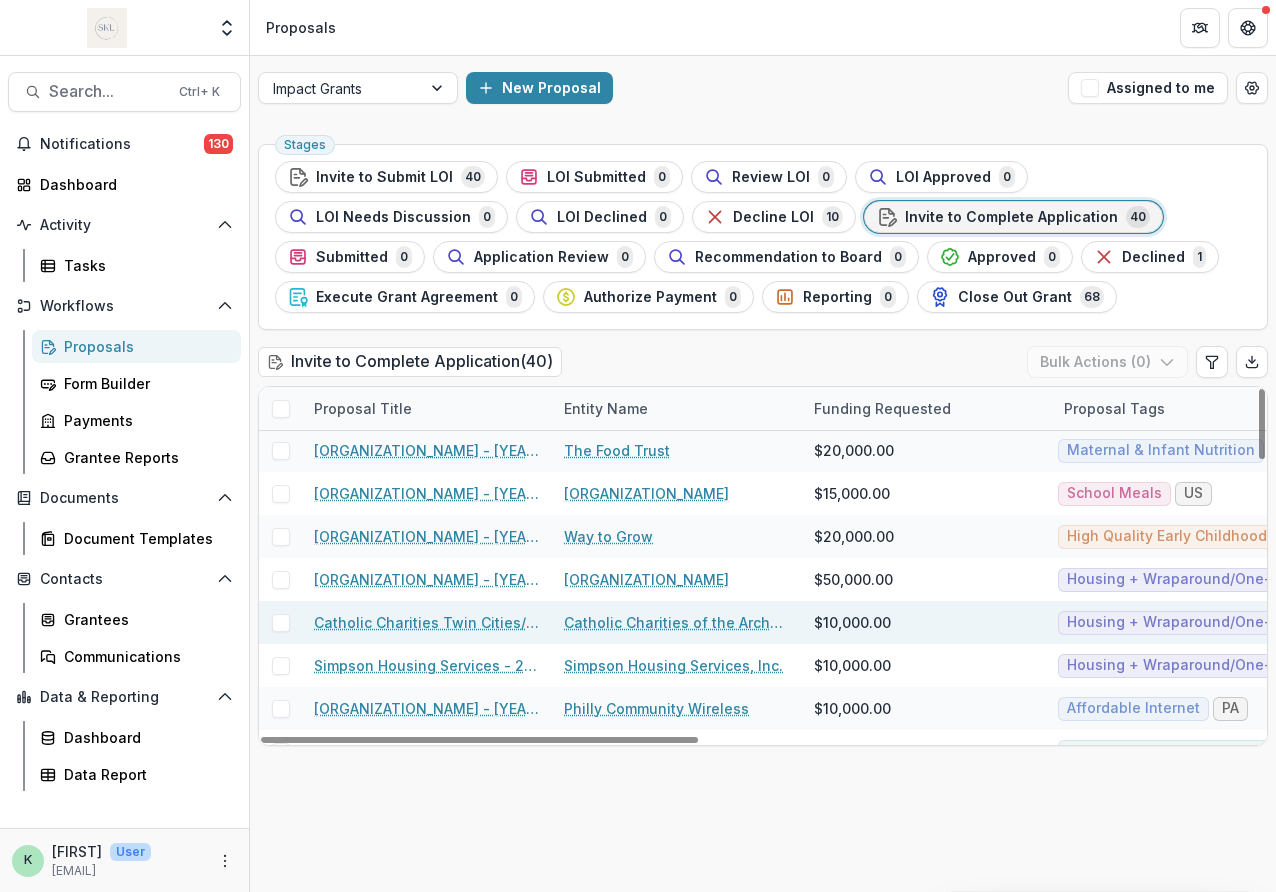click on "Catholic Charities Twin Cities/Affordable Housing Solutions - 2025 - LOI Application" at bounding box center [427, 622] 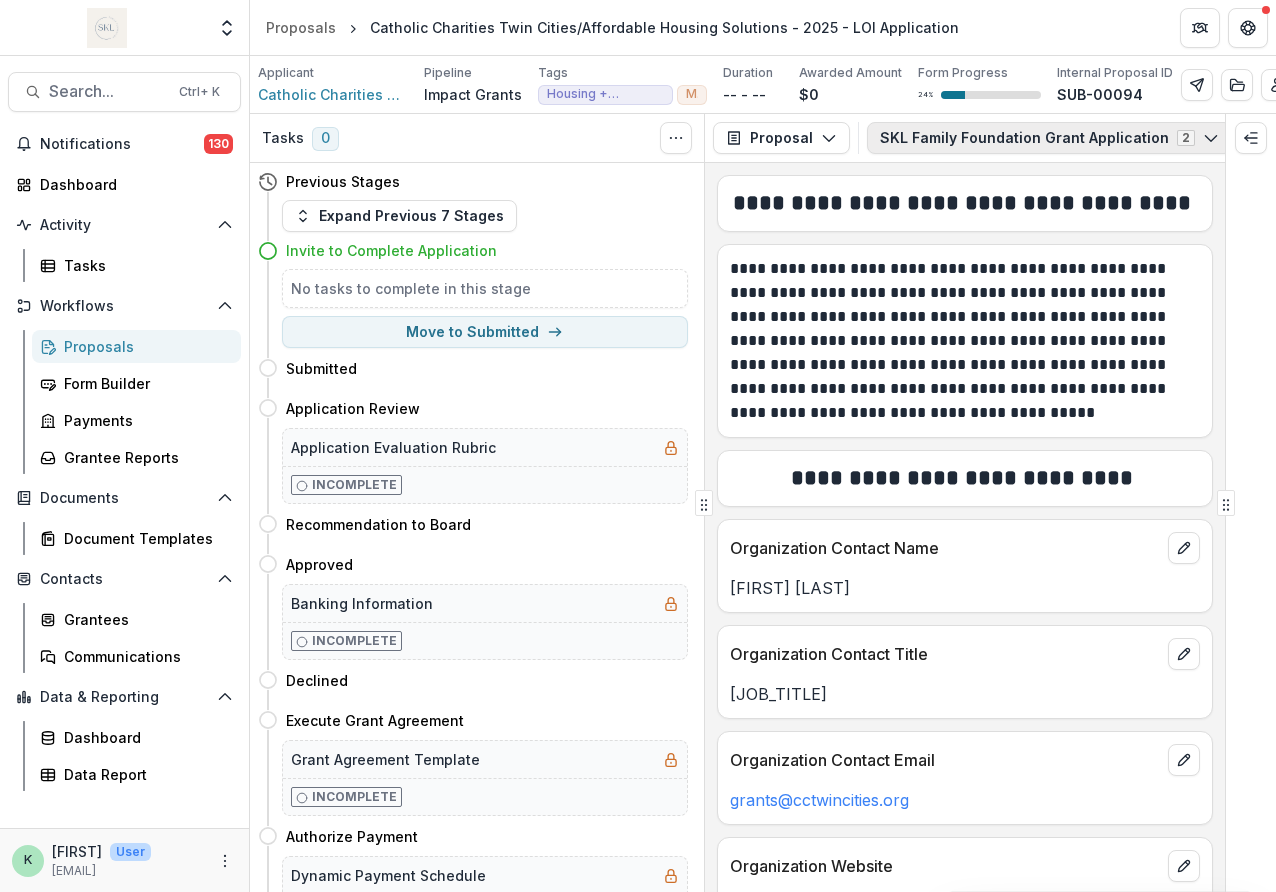 click on "SKL Family Foundation Grant Application 2" at bounding box center [1049, 138] 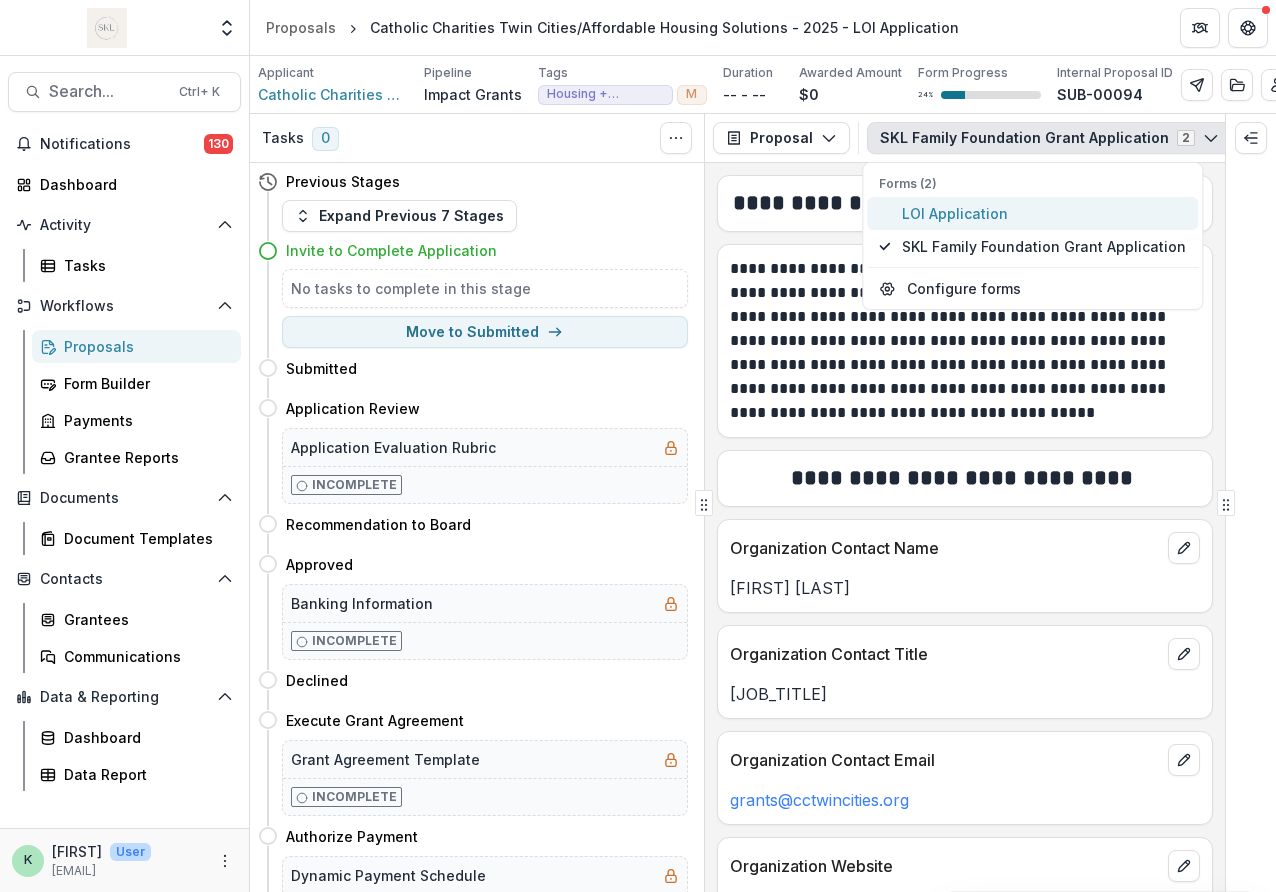 click on "LOI Application" at bounding box center (1044, 213) 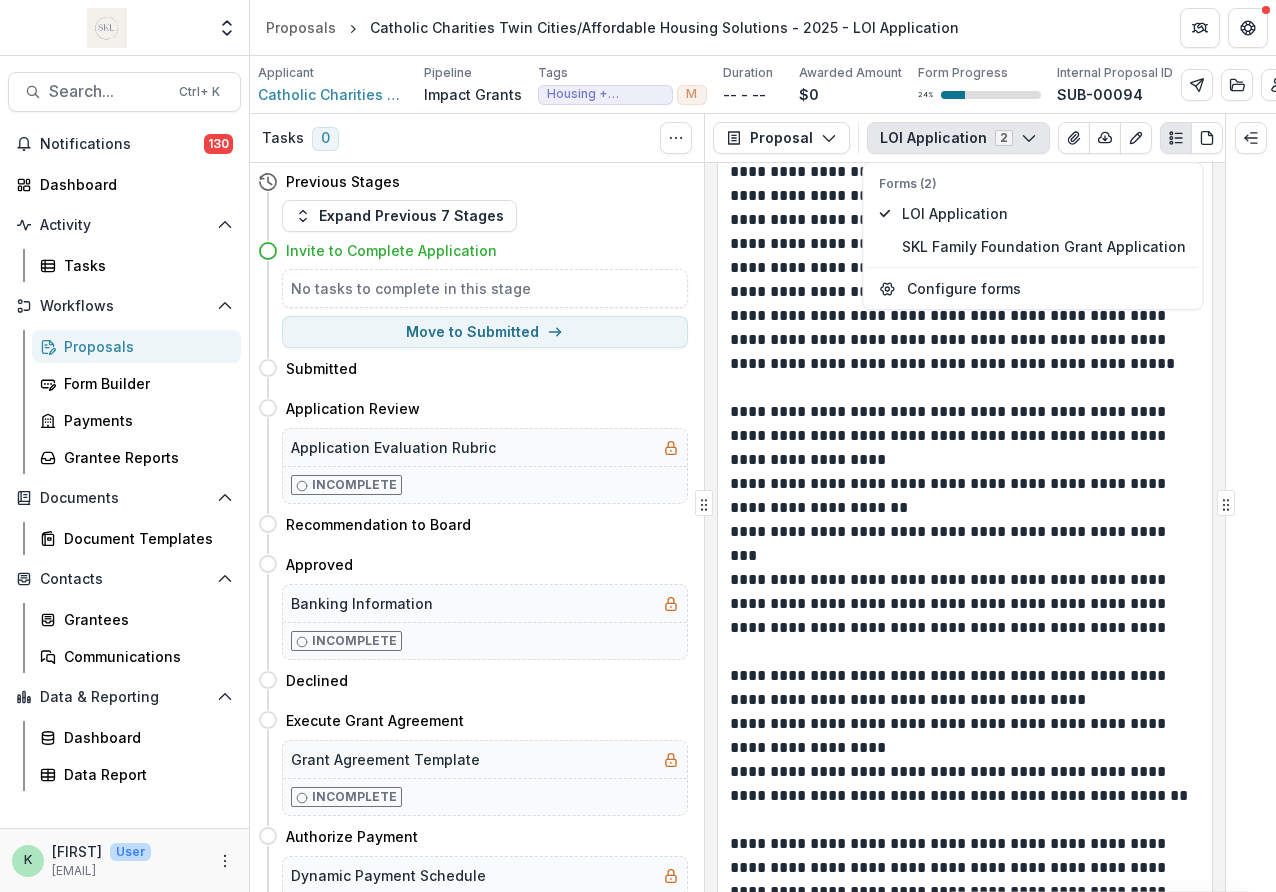 scroll, scrollTop: 3620, scrollLeft: 0, axis: vertical 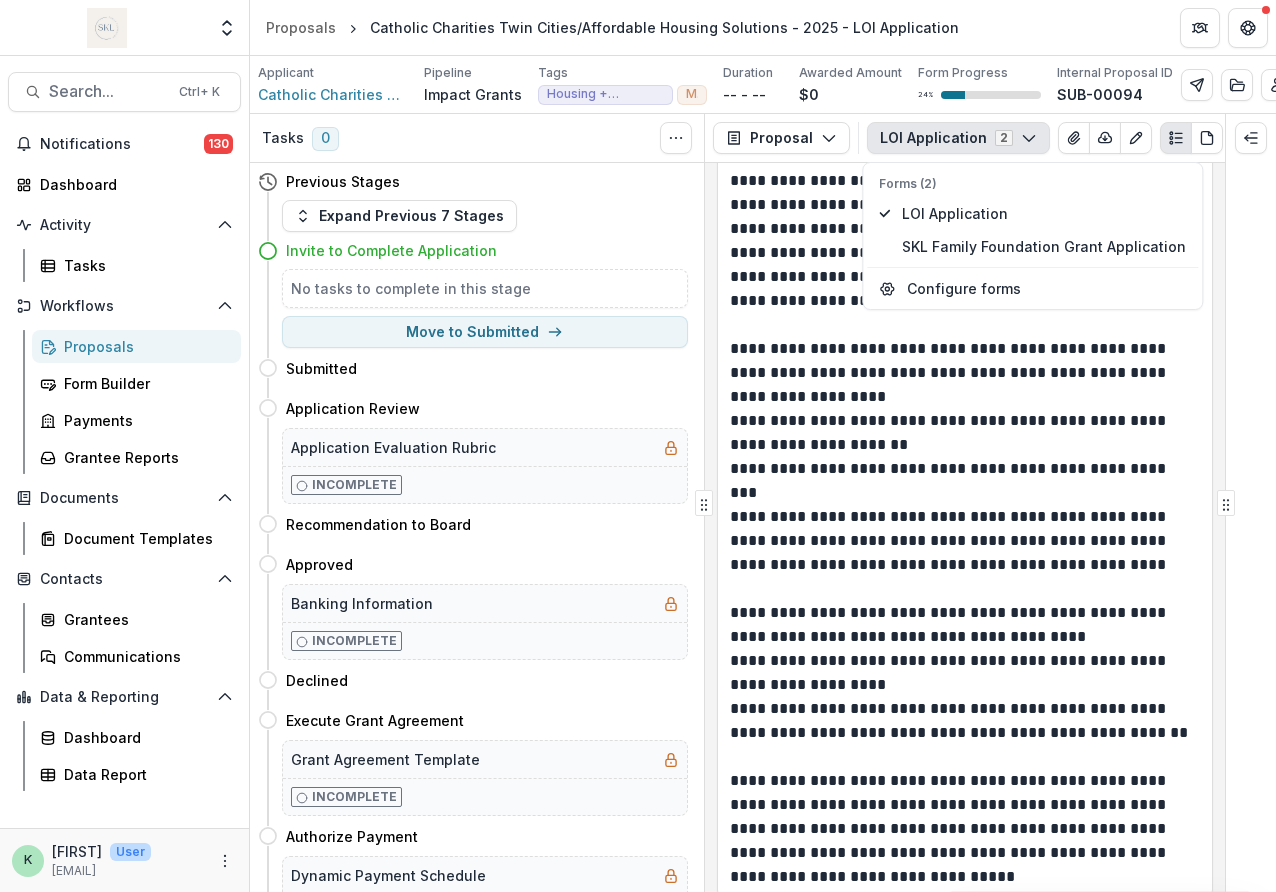 click on "**********" at bounding box center [962, 481] 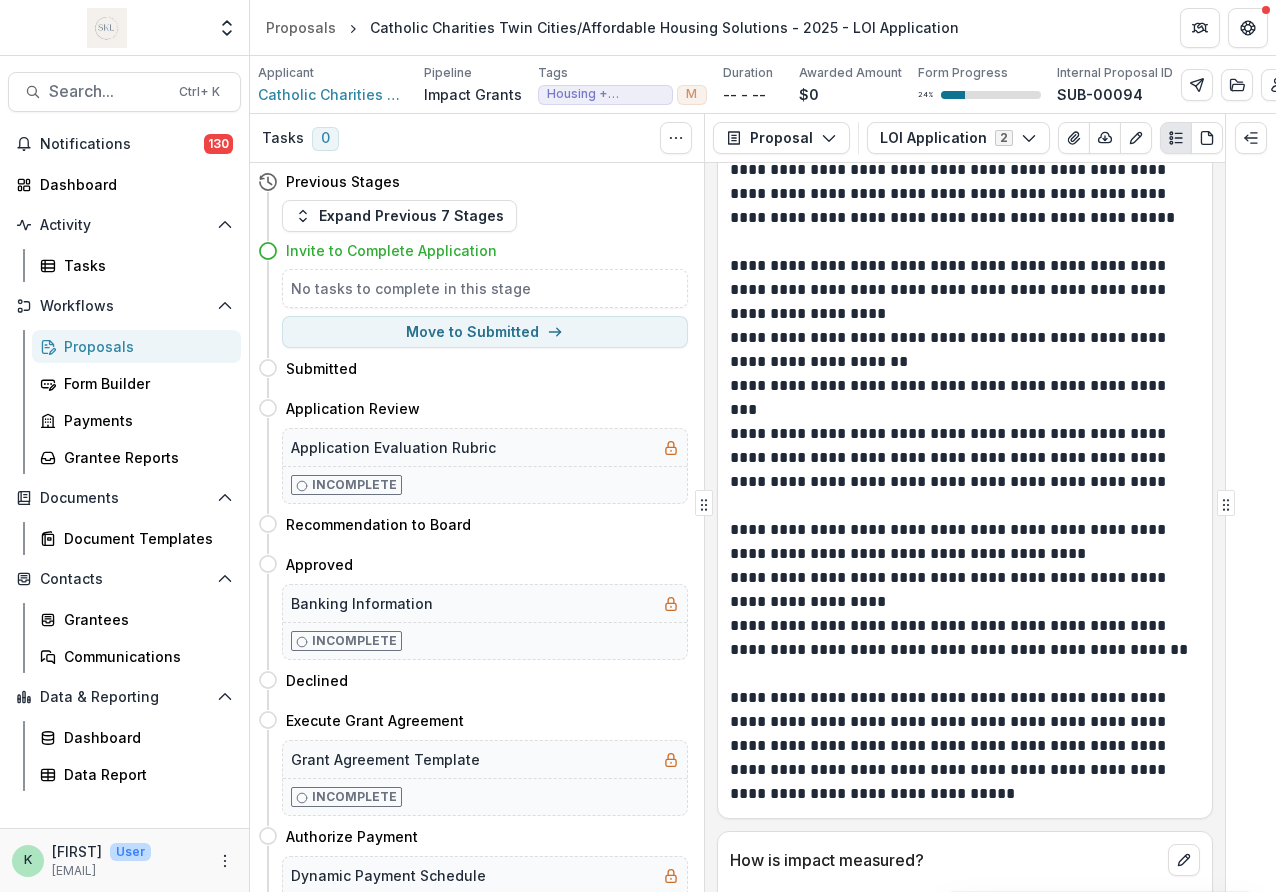 scroll, scrollTop: 3999, scrollLeft: 0, axis: vertical 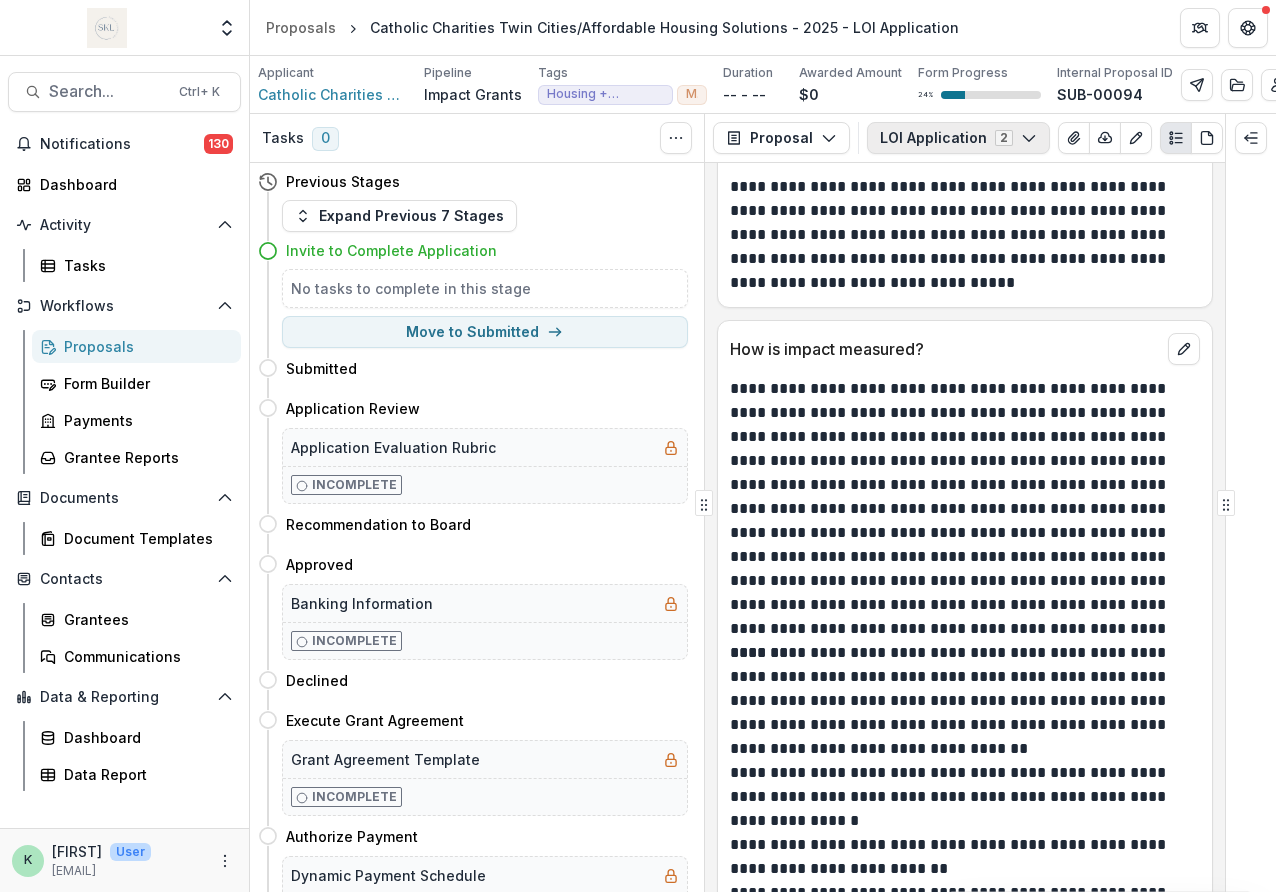 click 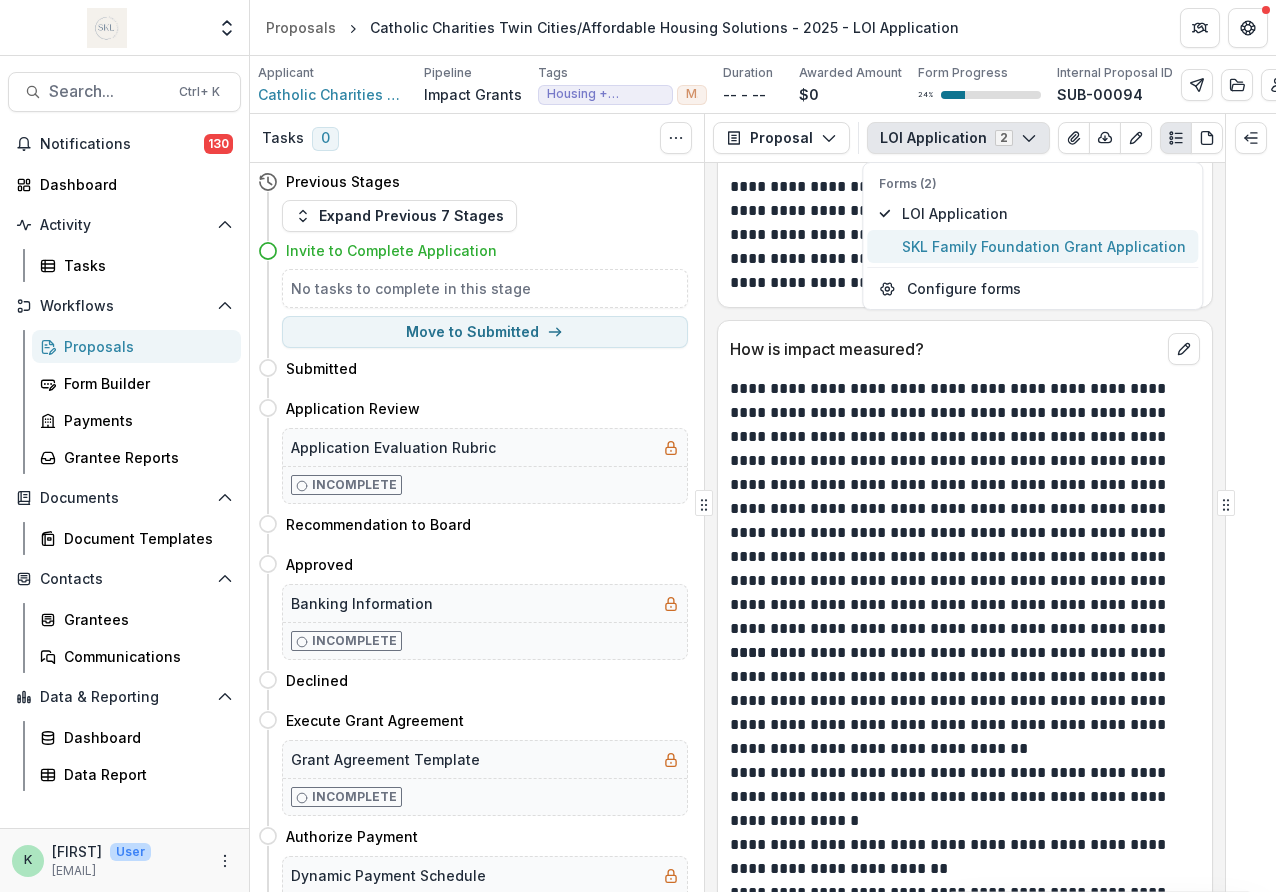 click on "SKL Family Foundation Grant Application" at bounding box center [1044, 246] 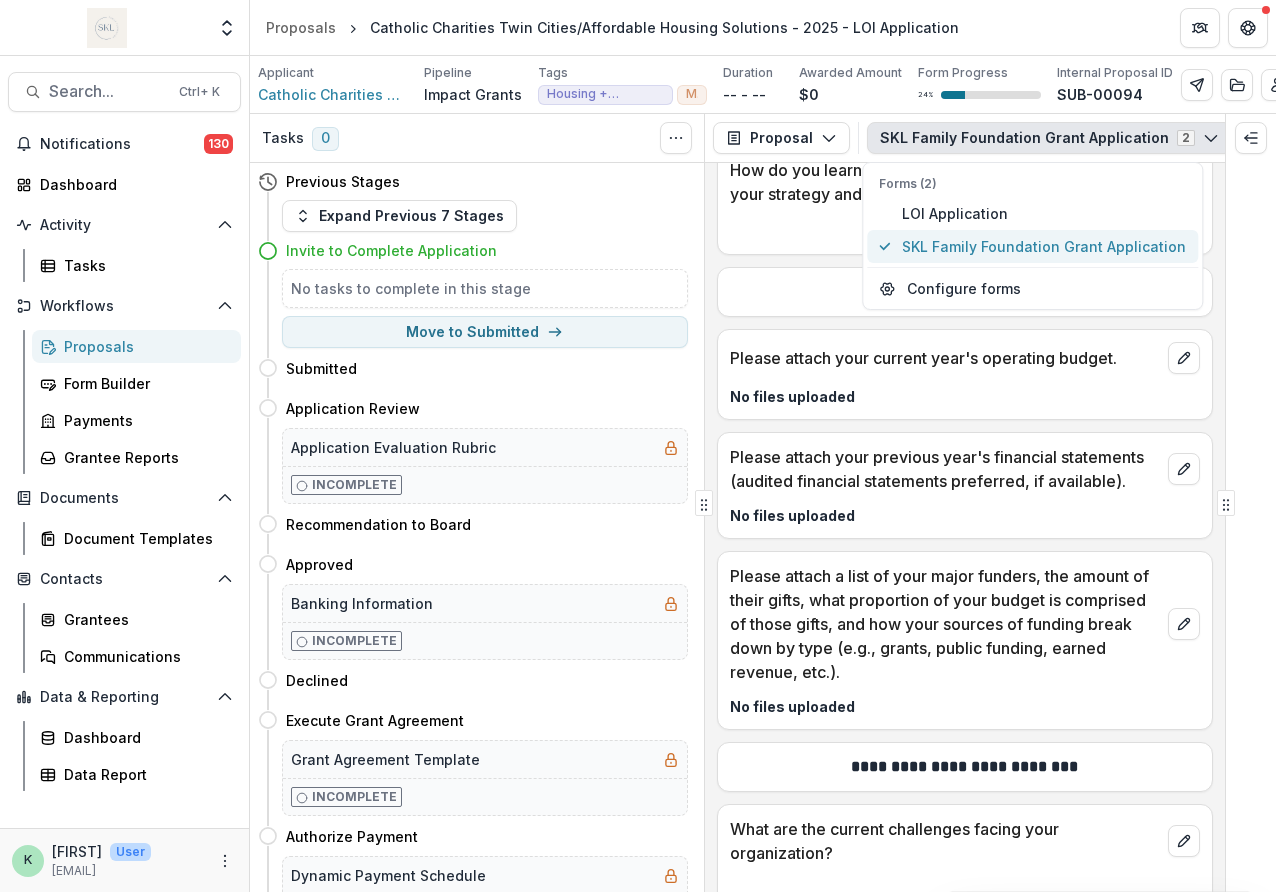 scroll, scrollTop: 5696, scrollLeft: 0, axis: vertical 